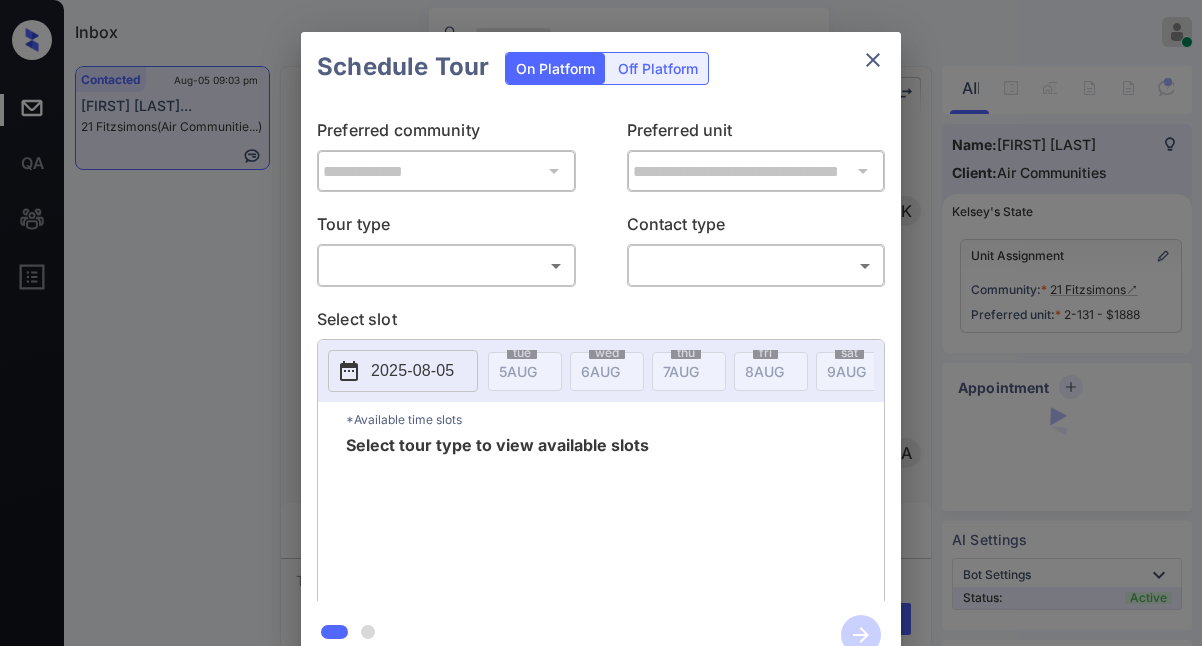 scroll, scrollTop: 0, scrollLeft: 0, axis: both 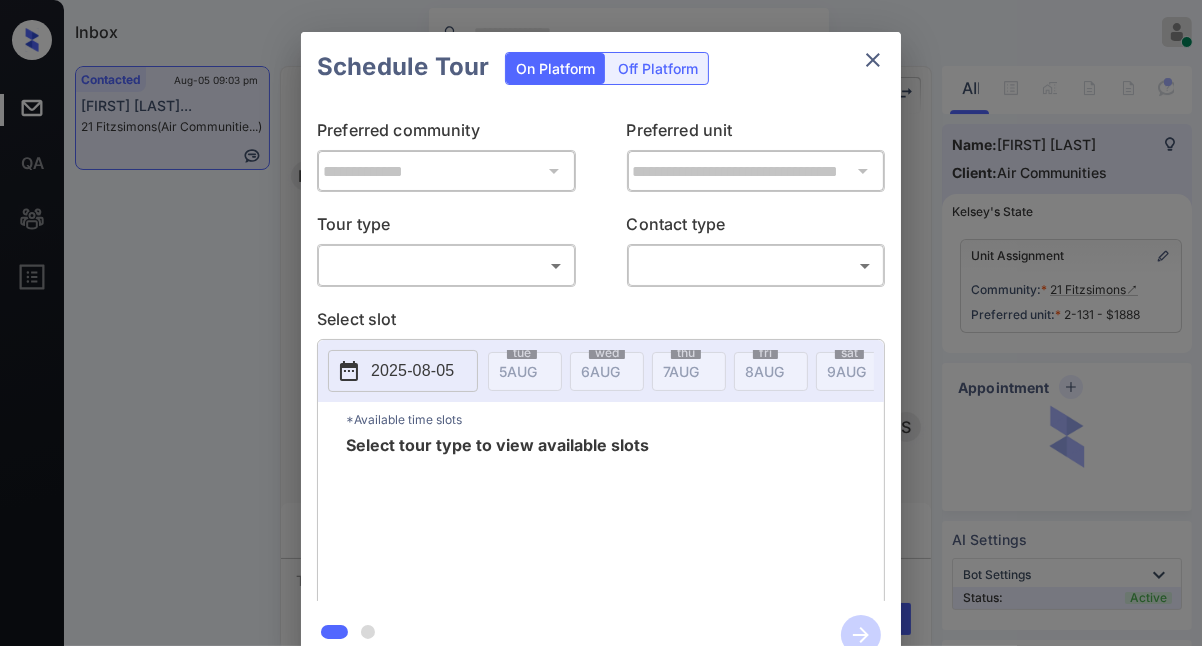 click on "Inbox Jezcil  Usanastre Online Set yourself   offline Set yourself   on break Profile Switch to  dark  mode Sign out Contacted Aug-05 09:03 pm   Mackenzee Give... 21 Fitzsimons  (Air Communitie...) Contacted Lost Lead Sentiment: Angry Upon sliding the acknowledgement:  Lead will move to lost stage. * ​ SMS and call option will be set to opt out. AFM will be turned off for the lead. Kelsey New Message Kelsey Notes Note: <a href="https://conversation.getzuma.com/688134a1f24336a742de99e3">https://conversation.getzuma.com/688134a1f24336a742de99e3</a> - Paste this link into your browser to view Kelsey’s conversation with the prospect Jul 23, 2025 12:14 pm  Sync'd w  entrata K New Message Agent Lead created because they indicated they are interested in leasing via Zuma IVR. Jul 23, 2025 12:14 pm A New Message Zuma Lead transferred to leasing agent: kelsey Jul 23, 2025 12:14 pm Z New Message Kelsey Jul 23, 2025 12:14 pm K New Message Agent AFM Request sent to Kelsey. Jul 23, 2025 12:14 pm A New Message Agent A I" at bounding box center [601, 323] 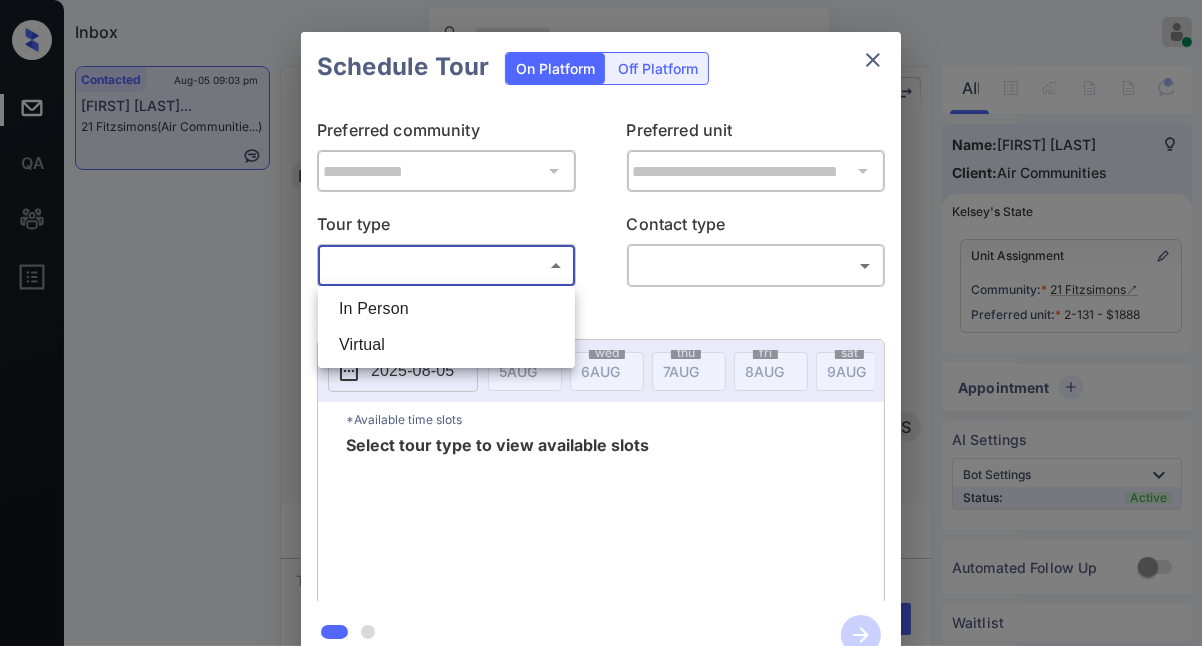click on "In Person" at bounding box center (446, 309) 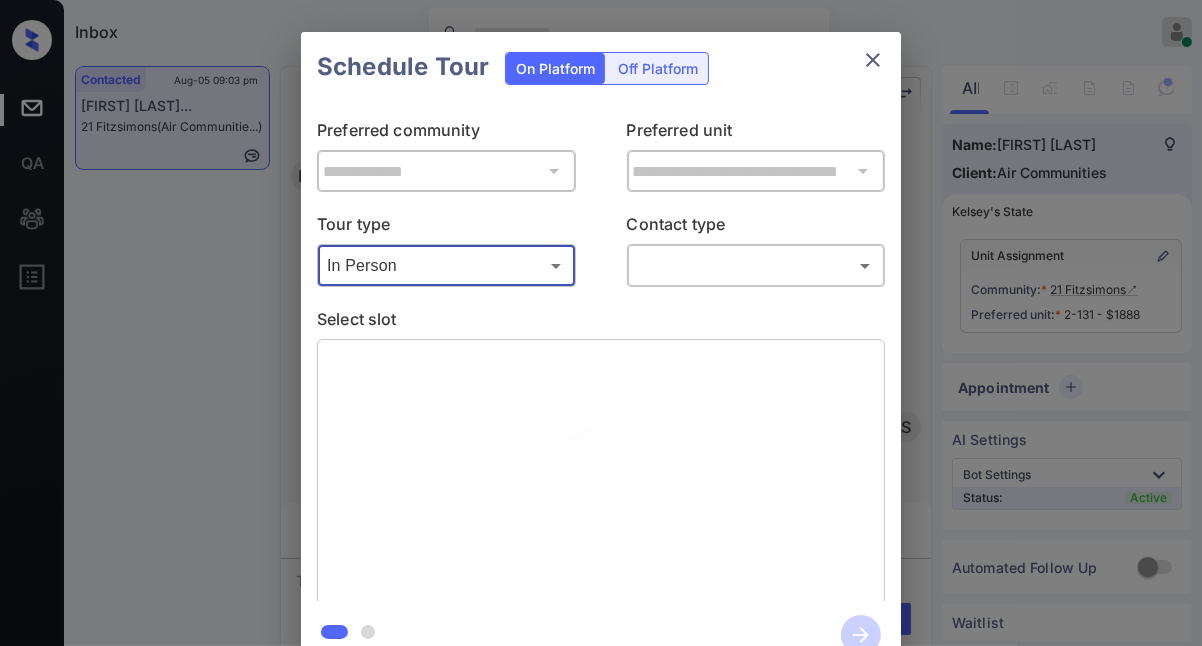 click on "Inbox Jezcil  Usanastre Online Set yourself   offline Set yourself   on break Profile Switch to  dark  mode Sign out Contacted Aug-05 09:03 pm   Mackenzee Give... 21 Fitzsimons  (Air Communitie...) Contacted Lost Lead Sentiment: Angry Upon sliding the acknowledgement:  Lead will move to lost stage. * ​ SMS and call option will be set to opt out. AFM will be turned off for the lead. Kelsey New Message Kelsey Notes Note: <a href="https://conversation.getzuma.com/688134a1f24336a742de99e3">https://conversation.getzuma.com/688134a1f24336a742de99e3</a> - Paste this link into your browser to view Kelsey’s conversation with the prospect Jul 23, 2025 12:14 pm  Sync'd w  entrata K New Message Agent Lead created because they indicated they are interested in leasing via Zuma IVR. Jul 23, 2025 12:14 pm A New Message Zuma Lead transferred to leasing agent: kelsey Jul 23, 2025 12:14 pm Z New Message Kelsey Jul 23, 2025 12:14 pm K New Message Agent AFM Request sent to Kelsey. Jul 23, 2025 12:14 pm A New Message Agent A I" at bounding box center [601, 323] 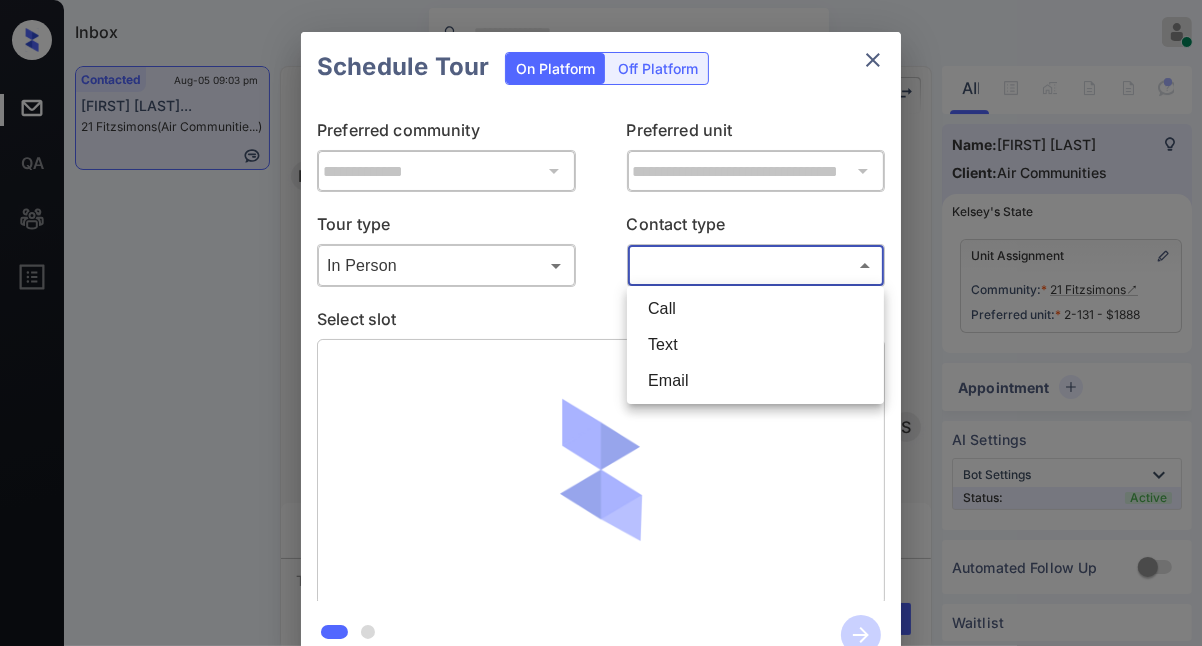click on "Text" at bounding box center (755, 345) 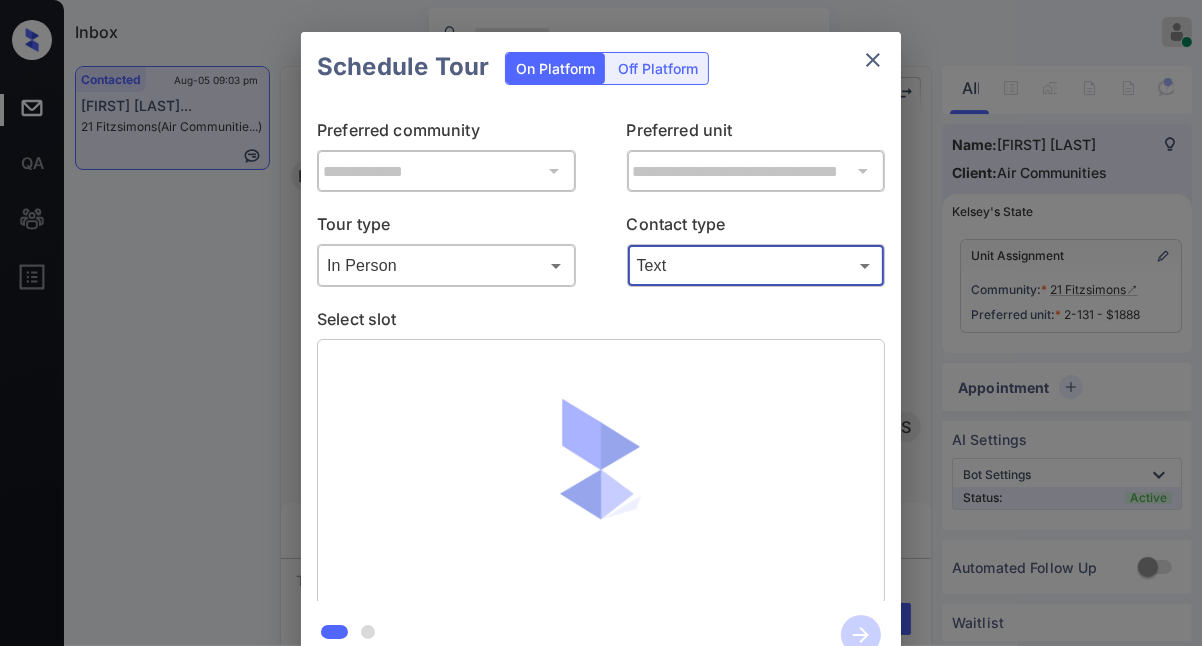 click on "Contact type" at bounding box center [756, 228] 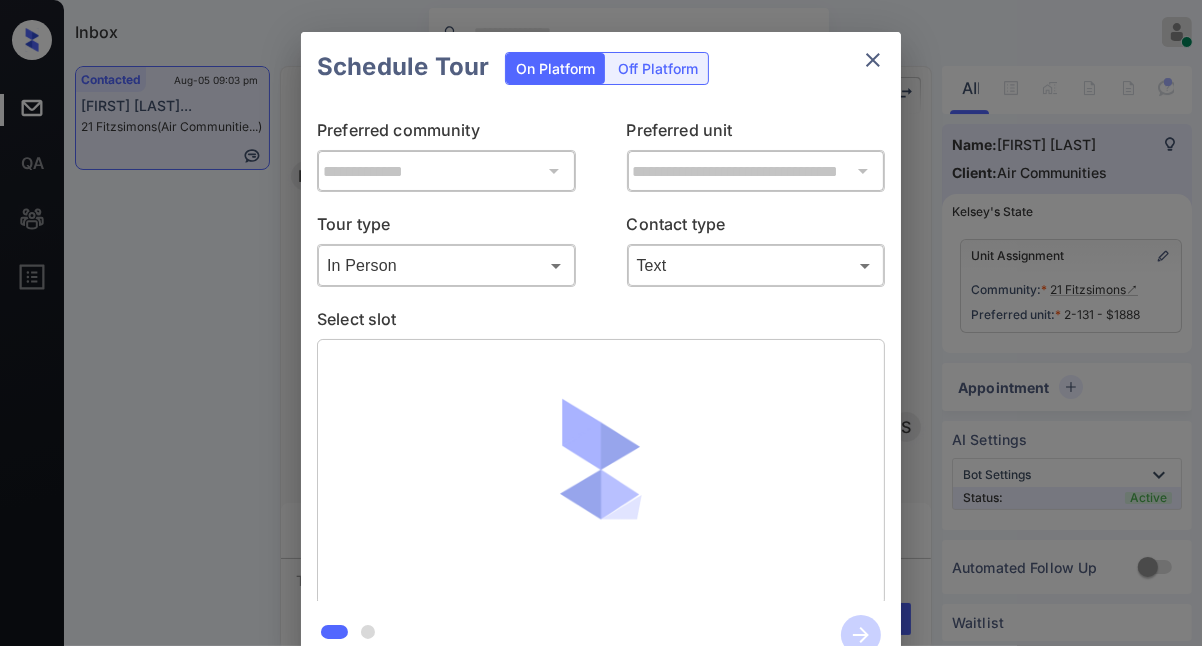 click on "Inbox Jezcil  Usanastre Online Set yourself   offline Set yourself   on break Profile Switch to  dark  mode Sign out Contacted Aug-05 09:03 pm   Mackenzee Give... 21 Fitzsimons  (Air Communitie...) Contacted Lost Lead Sentiment: Angry Upon sliding the acknowledgement:  Lead will move to lost stage. * ​ SMS and call option will be set to opt out. AFM will be turned off for the lead. Kelsey New Message Kelsey Notes Note: <a href="https://conversation.getzuma.com/688134a1f24336a742de99e3">https://conversation.getzuma.com/688134a1f24336a742de99e3</a> - Paste this link into your browser to view Kelsey’s conversation with the prospect Jul 23, 2025 12:14 pm  Sync'd w  entrata K New Message Agent Lead created because they indicated they are interested in leasing via Zuma IVR. Jul 23, 2025 12:14 pm A New Message Zuma Lead transferred to leasing agent: kelsey Jul 23, 2025 12:14 pm Z New Message Kelsey Jul 23, 2025 12:14 pm K New Message Agent AFM Request sent to Kelsey. Jul 23, 2025 12:14 pm A New Message Agent A I" at bounding box center [601, 323] 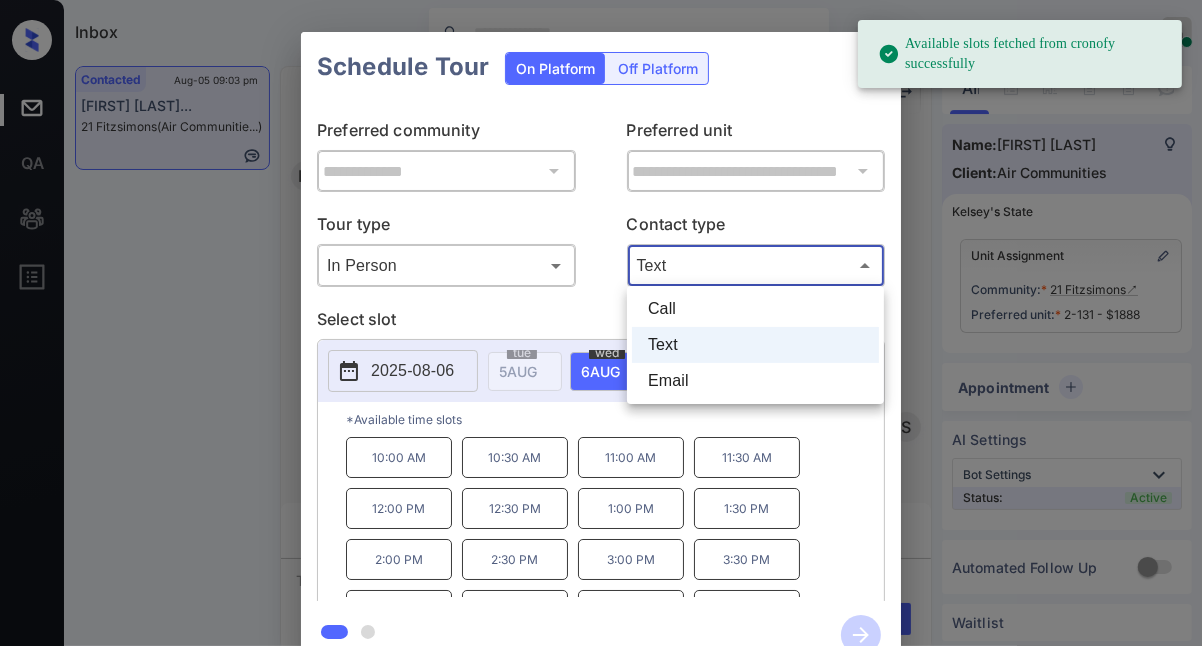 click on "Email" at bounding box center (755, 381) 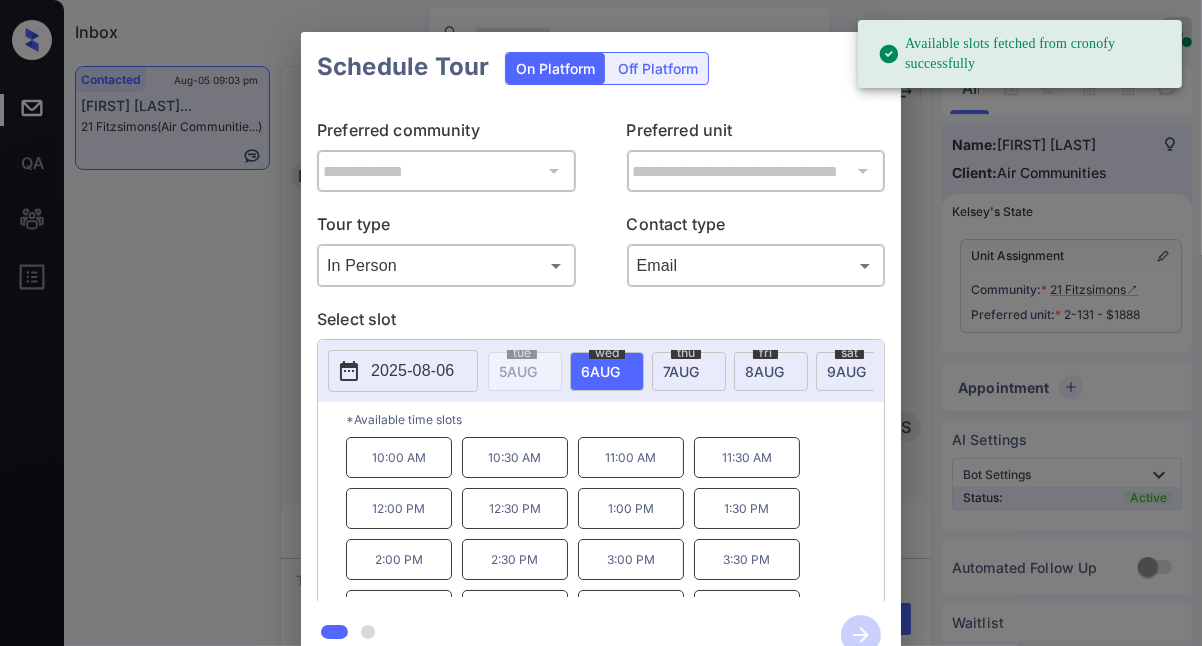 click on "9 AUG" at bounding box center [518, 371] 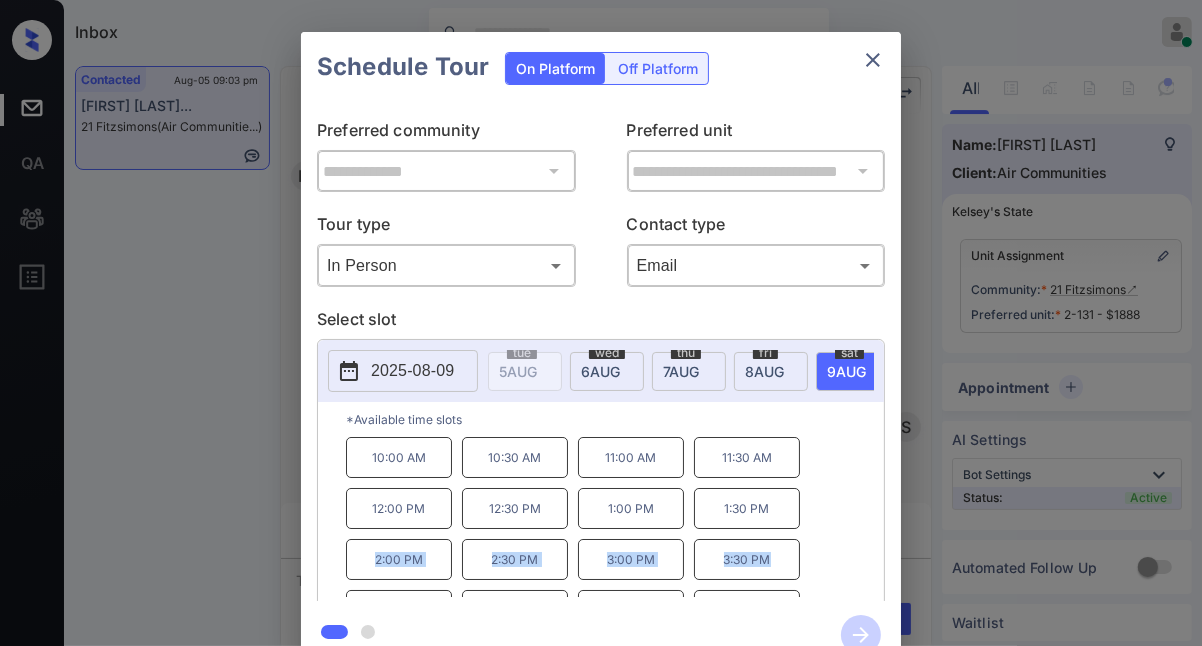 drag, startPoint x: 885, startPoint y: 498, endPoint x: 888, endPoint y: 547, distance: 49.09175 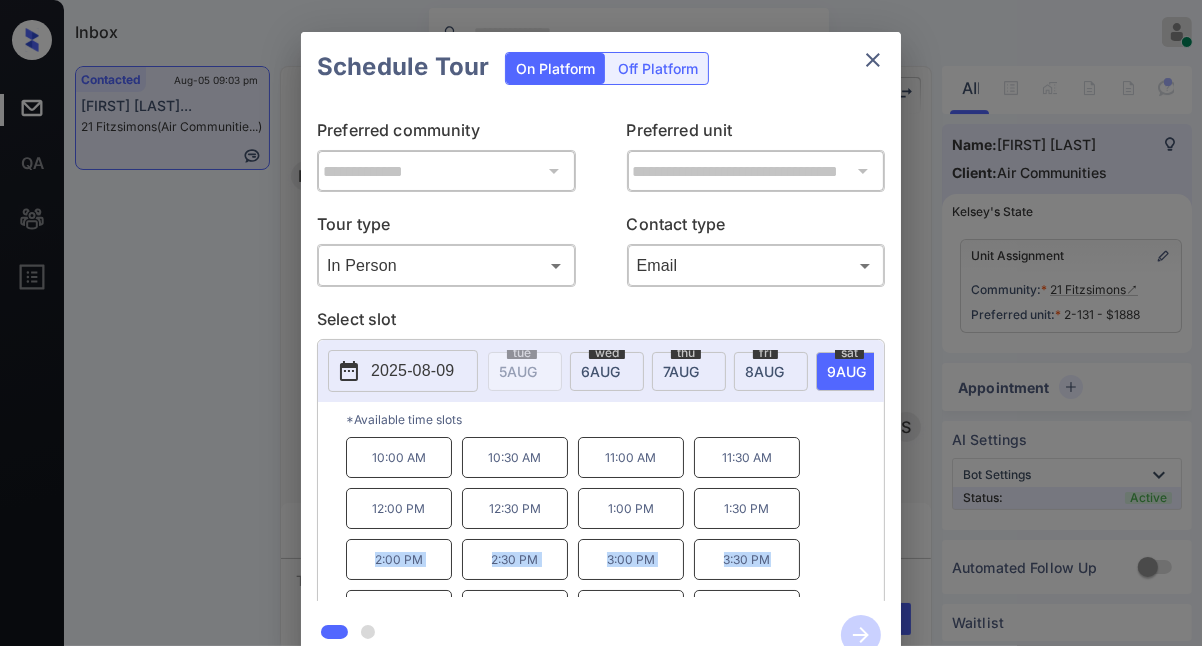 scroll, scrollTop: 31, scrollLeft: 0, axis: vertical 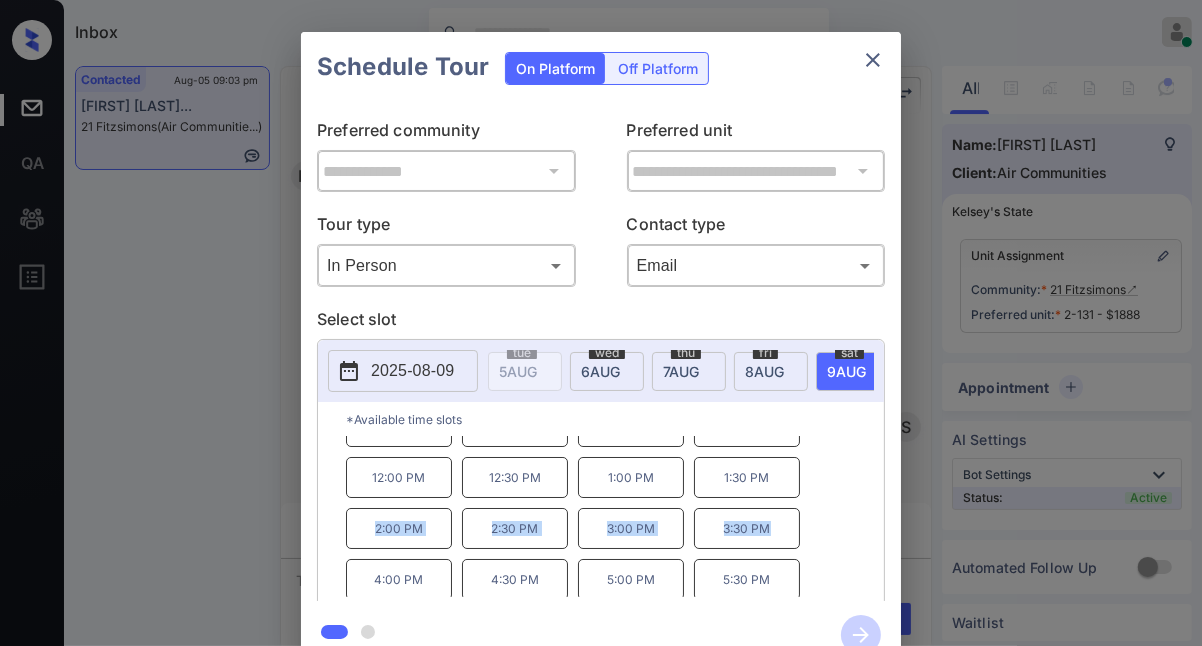click on "10:00 AM 10:30 AM 11:00 AM 11:30 AM 12:00 PM 12:30 PM 1:00 PM 1:30 PM 2:00 PM 2:30 PM 3:00 PM 3:30 PM 4:00 PM 4:30 PM 5:00 PM 5:30 PM" at bounding box center [615, 517] 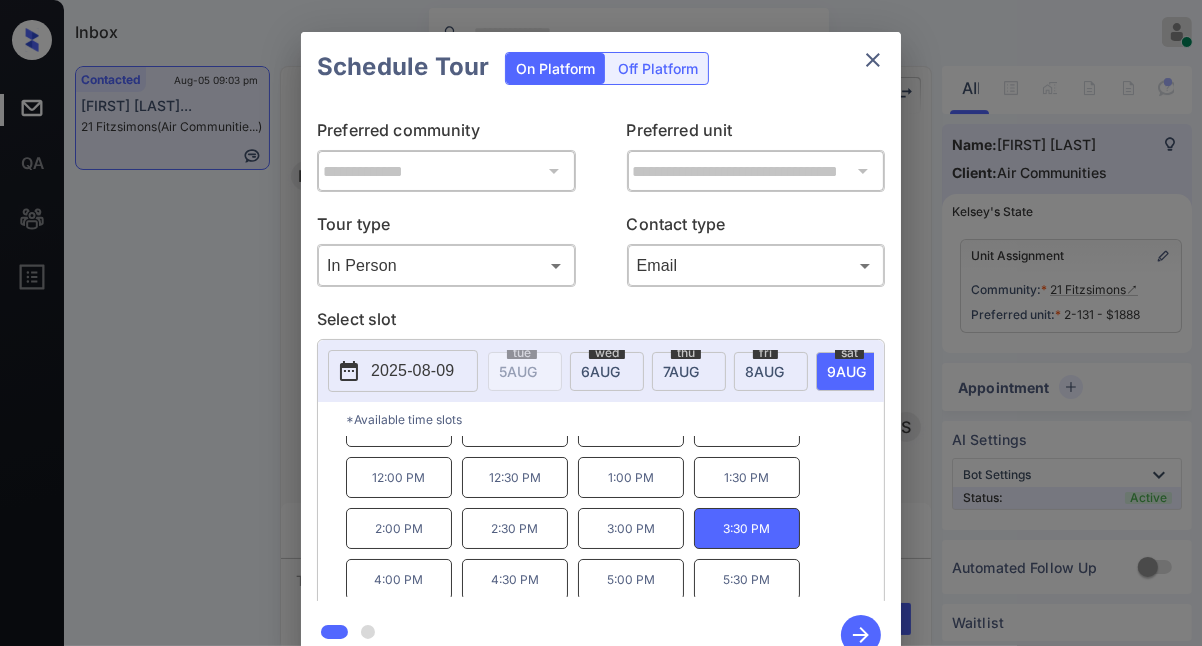 click on "**********" at bounding box center [601, 350] 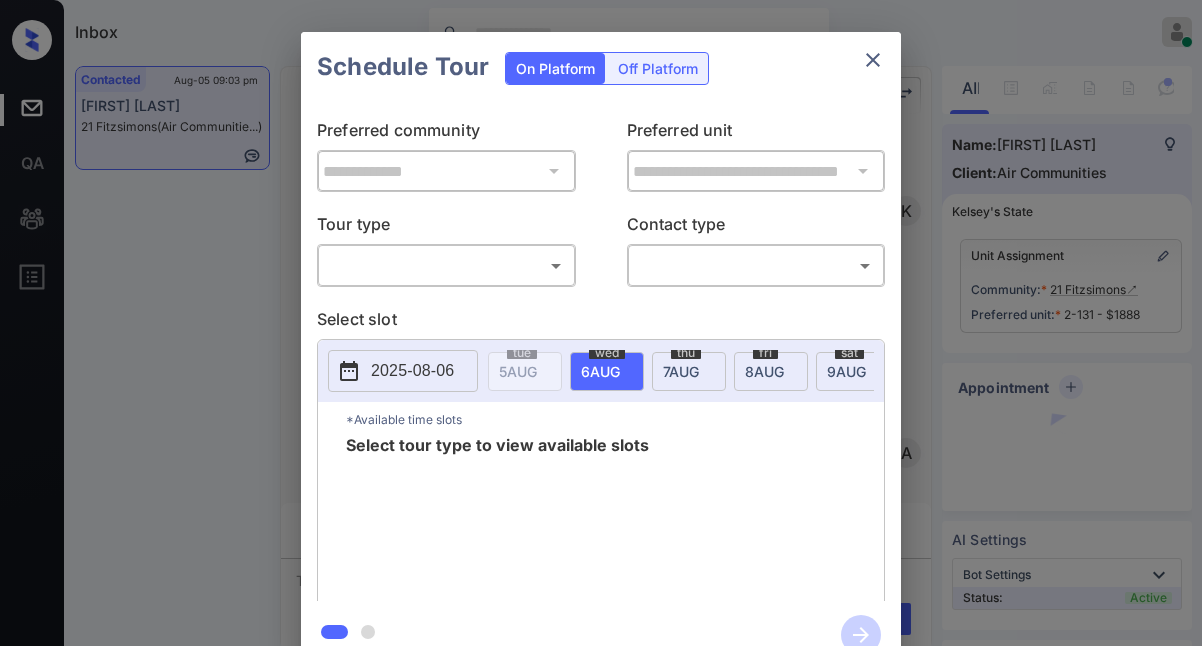 scroll, scrollTop: 0, scrollLeft: 0, axis: both 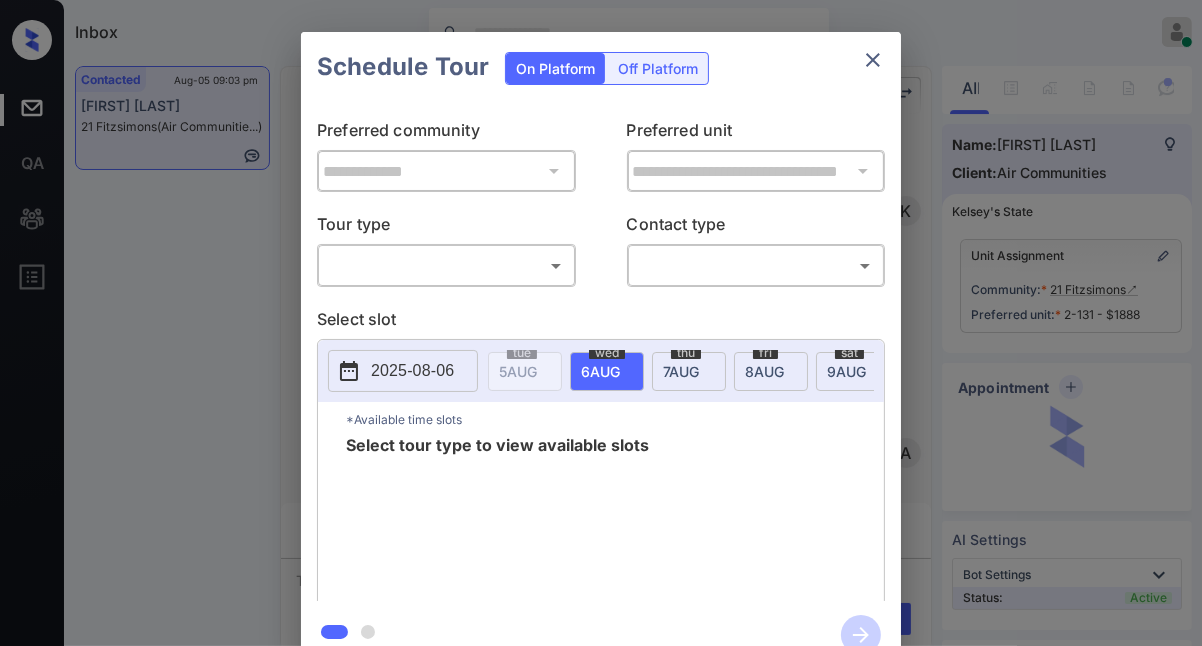 click on "Inbox Jezcil  Usanastre Online Set yourself   offline Set yourself   on break Profile Switch to  dark  mode Sign out Contacted Aug-05 09:03 pm   Mackenzee Give... 21 Fitzsimons  (Air Communitie...) Contacted Lost Lead Sentiment: Angry Upon sliding the acknowledgement:  Lead will move to lost stage. * ​ SMS and call option will be set to opt out. AFM will be turned off for the lead. Kelsey New Message Kelsey Notes Note: <a href="https://conversation.getzuma.com/688134a1f24336a742de99e3">https://conversation.getzuma.com/688134a1f24336a742de99e3</a> - Paste this link into your browser to view Kelsey’s conversation with the prospect Jul 23, 2025 12:14 pm  Sync'd w  entrata K New Message Agent Lead created because they indicated they are interested in leasing via Zuma IVR. Jul 23, 2025 12:14 pm A New Message Zuma Lead transferred to leasing agent: kelsey Jul 23, 2025 12:14 pm Z New Message Kelsey Jul 23, 2025 12:14 pm K New Message Agent AFM Request sent to Kelsey. Jul 23, 2025 12:14 pm A New Message Agent A I" at bounding box center [601, 323] 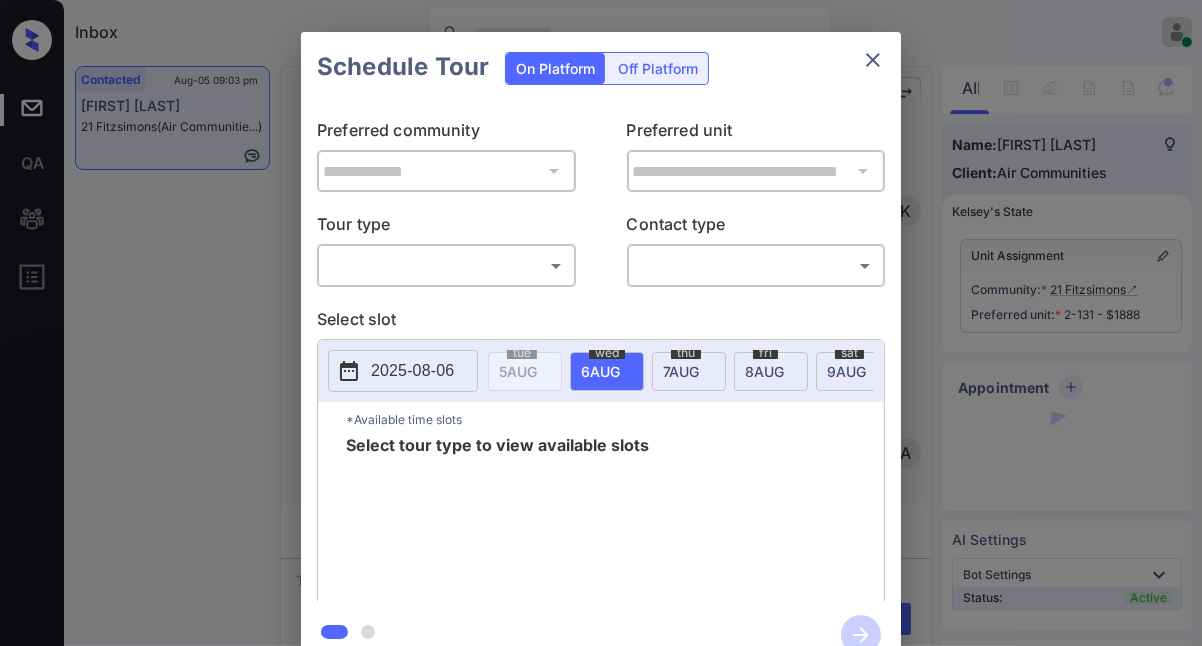 scroll, scrollTop: 12306, scrollLeft: 0, axis: vertical 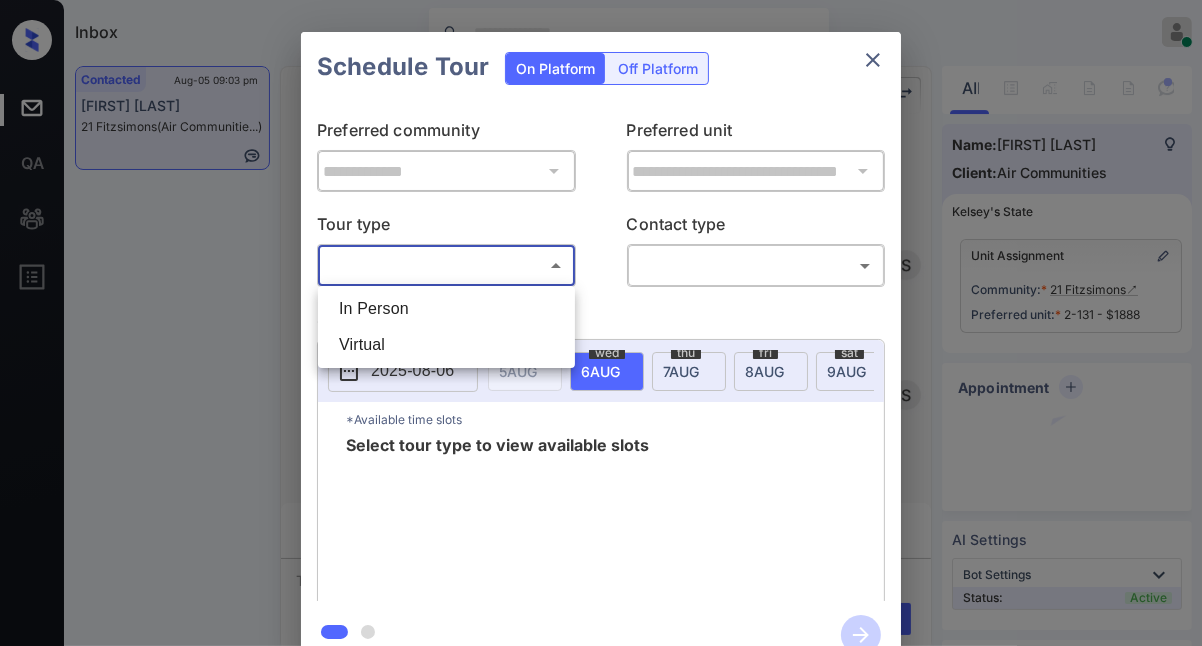 click on "In Person" at bounding box center (446, 309) 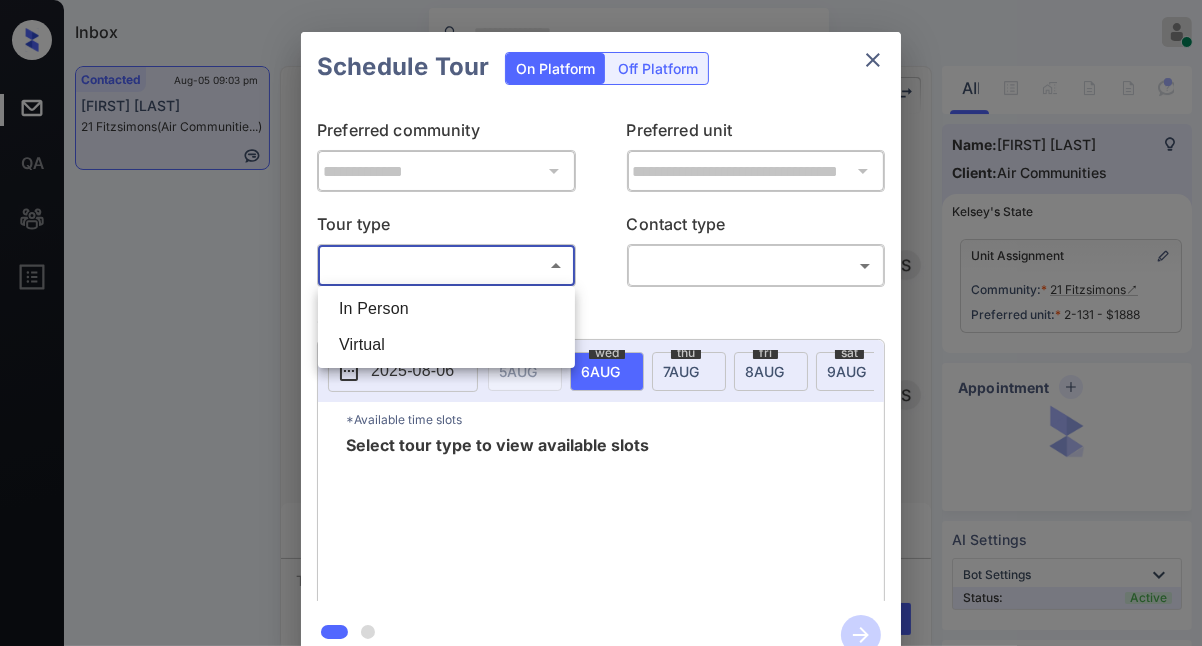 type on "********" 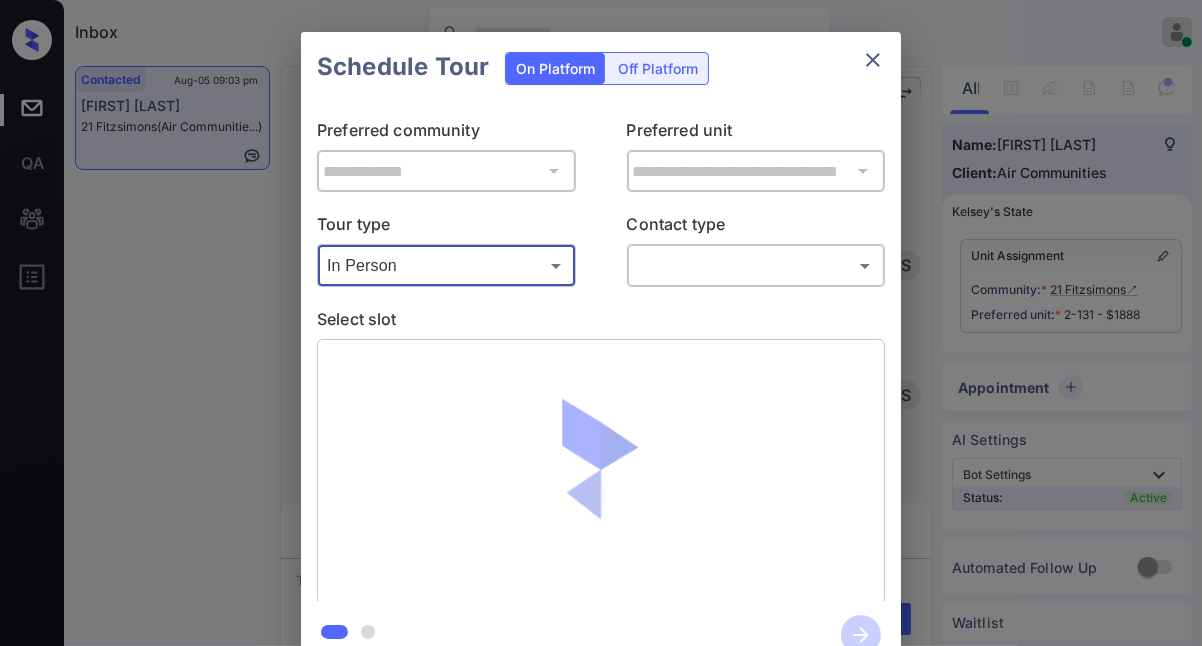 click on "Inbox Jezcil  Usanastre Online Set yourself   offline Set yourself   on break Profile Switch to  dark  mode Sign out Contacted Aug-05 09:03 pm   Mackenzee Give... 21 Fitzsimons  (Air Communitie...) Contacted Lost Lead Sentiment: Angry Upon sliding the acknowledgement:  Lead will move to lost stage. * ​ SMS and call option will be set to opt out. AFM will be turned off for the lead. Kelsey New Message Kelsey Notes Note: <a href="https://conversation.getzuma.com/688134a1f24336a742de99e3">https://conversation.getzuma.com/688134a1f24336a742de99e3</a> - Paste this link into your browser to view Kelsey’s conversation with the prospect Jul 23, 2025 12:14 pm  Sync'd w  entrata K New Message Agent Lead created because they indicated they are interested in leasing via Zuma IVR. Jul 23, 2025 12:14 pm A New Message Zuma Lead transferred to leasing agent: kelsey Jul 23, 2025 12:14 pm Z New Message Kelsey Jul 23, 2025 12:14 pm K New Message Agent AFM Request sent to Kelsey. Jul 23, 2025 12:14 pm A New Message Agent A I" at bounding box center (601, 323) 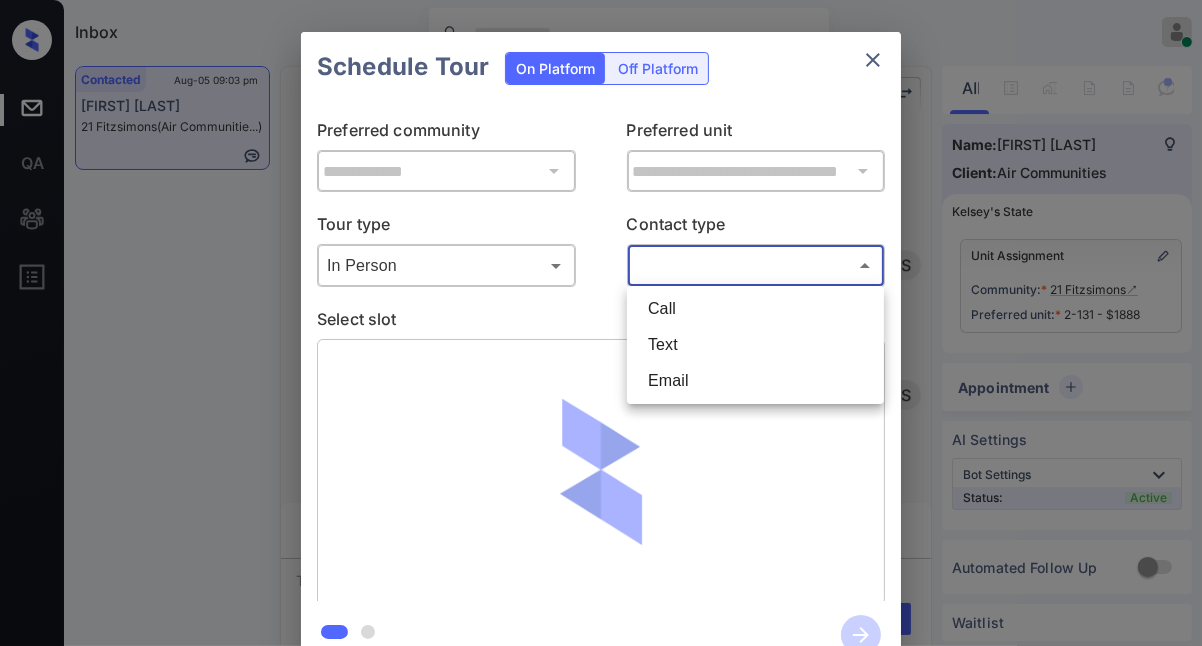 click on "Email" at bounding box center (755, 381) 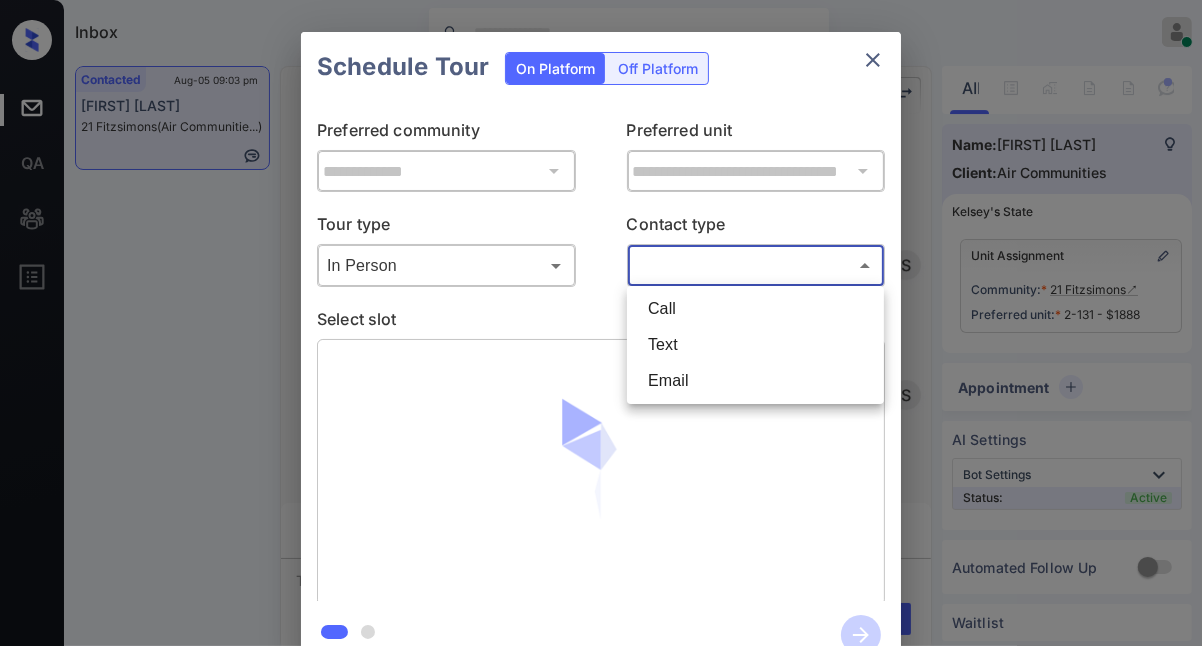 type on "*****" 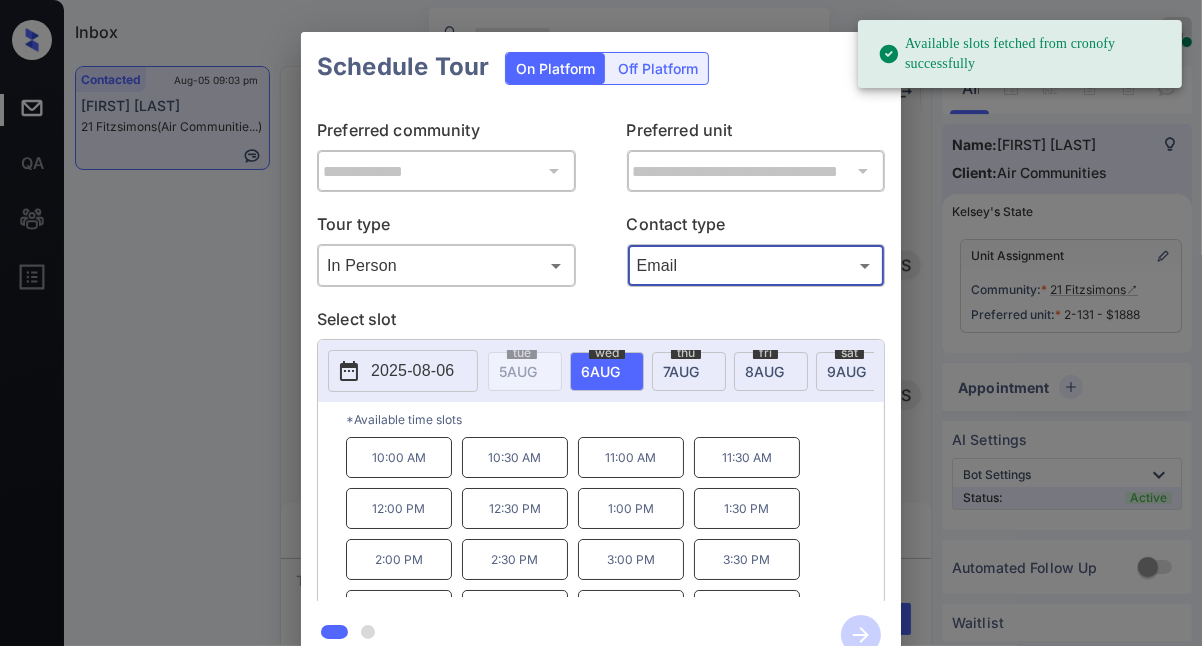 click on "9 AUG" at bounding box center (518, 371) 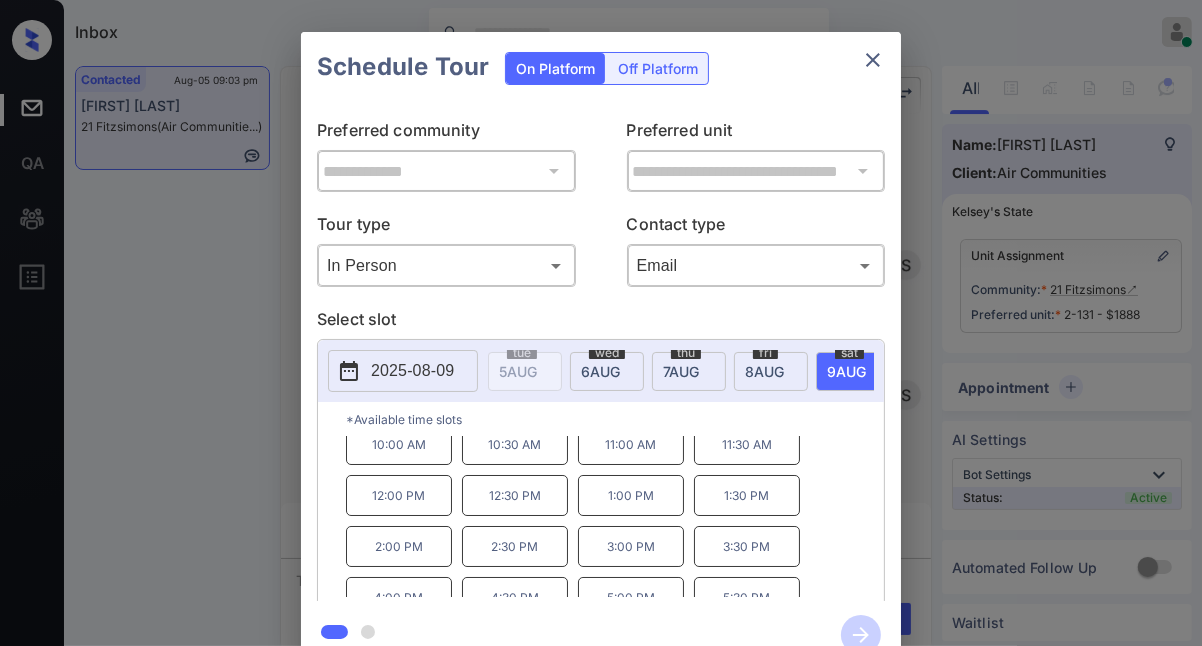 scroll, scrollTop: 31, scrollLeft: 0, axis: vertical 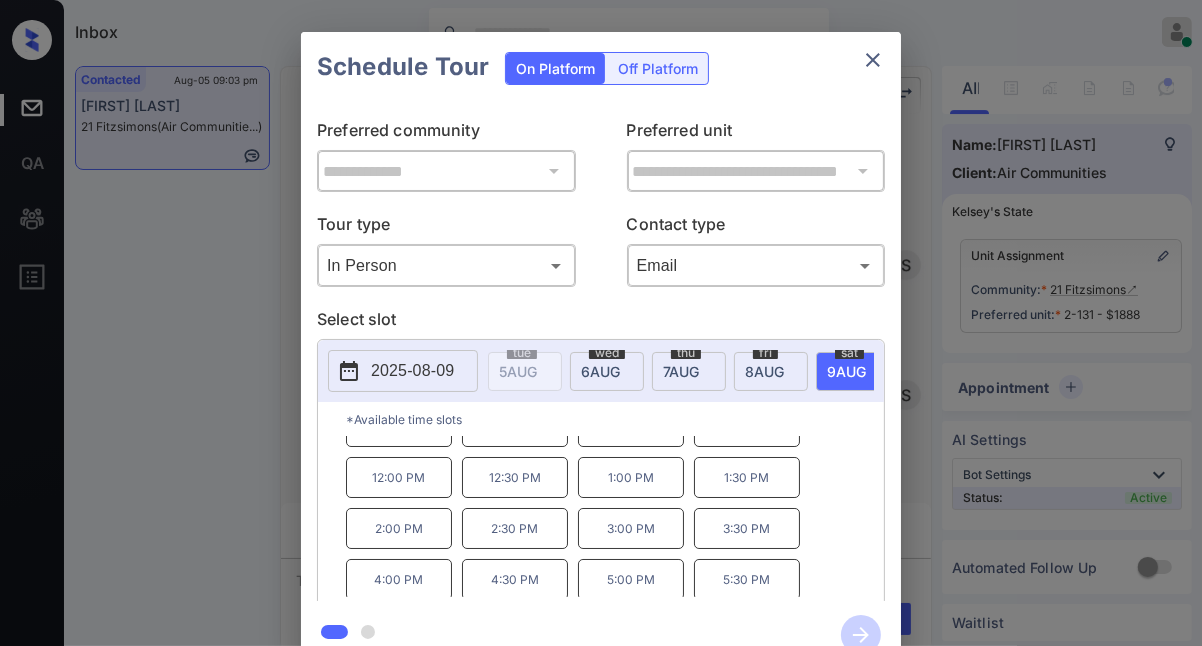 click on "3:30 PM" at bounding box center [747, 528] 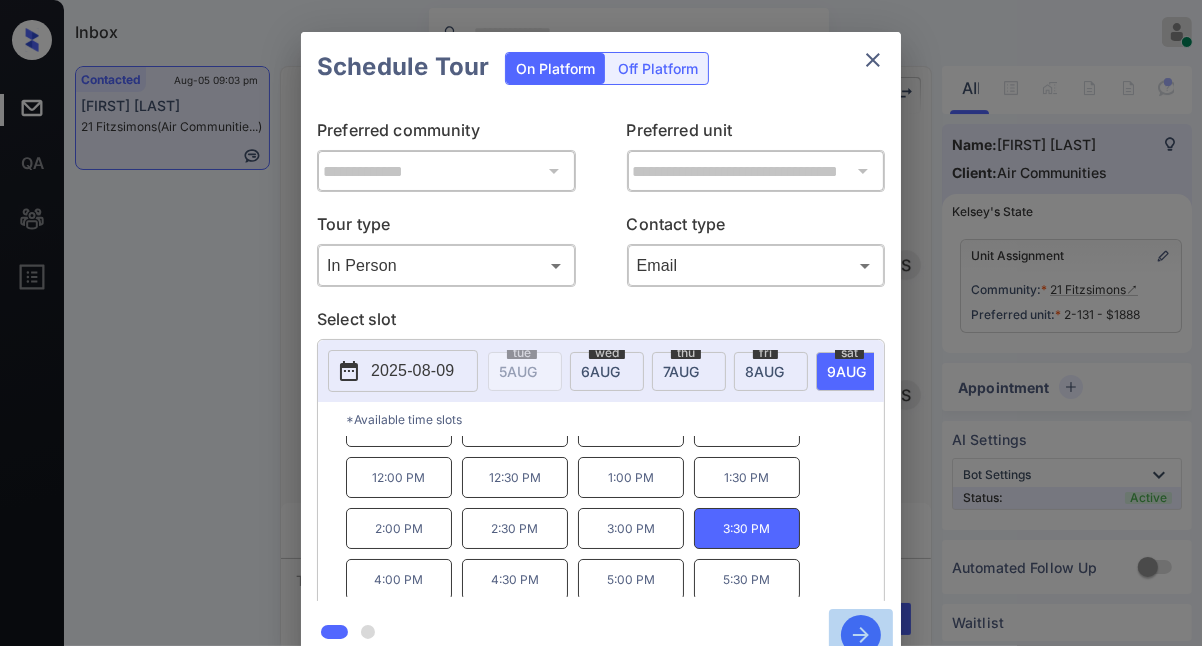 click 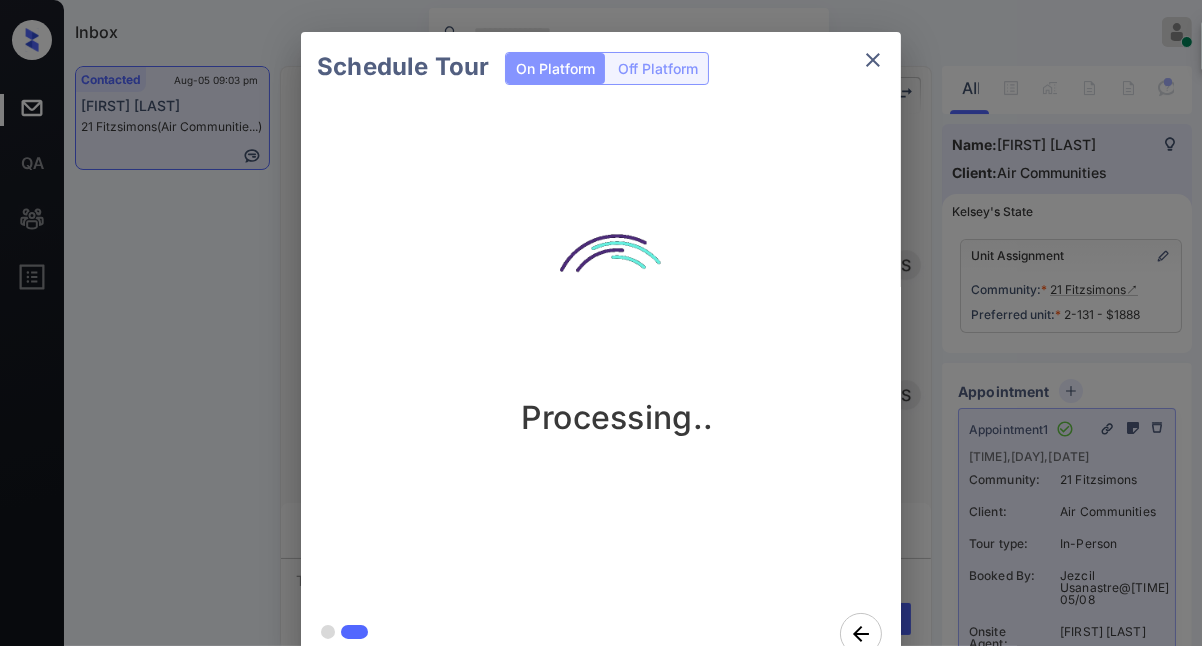 click on "Schedule Tour On Platform Off Platform Processing.." at bounding box center [601, 350] 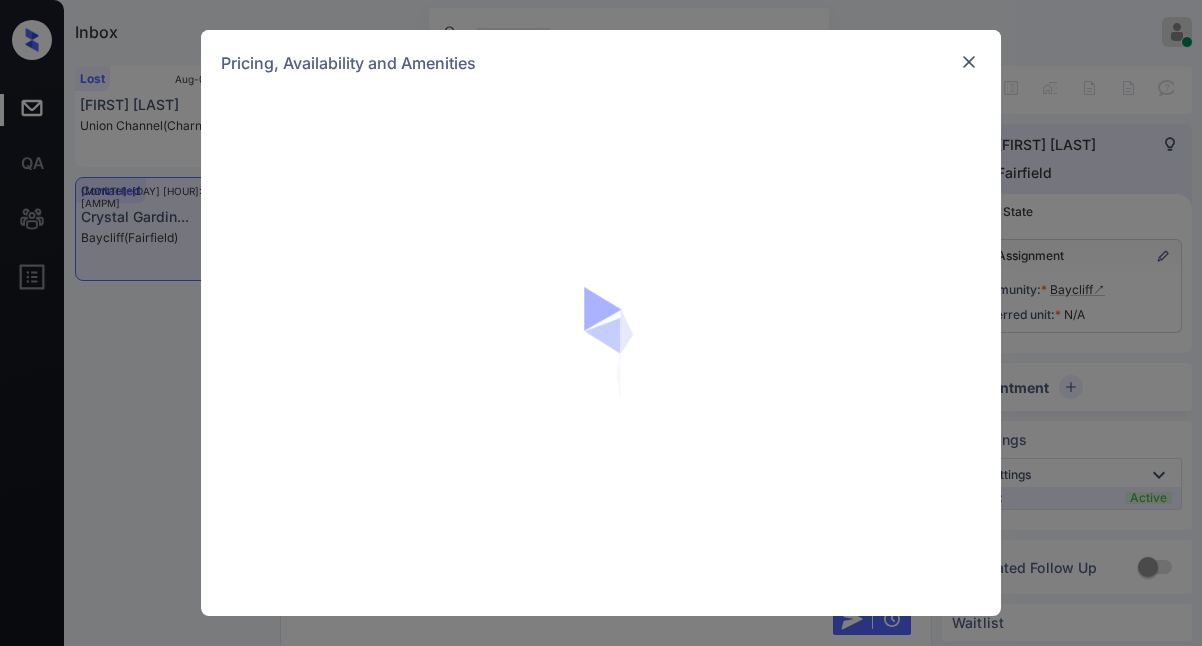scroll, scrollTop: 0, scrollLeft: 0, axis: both 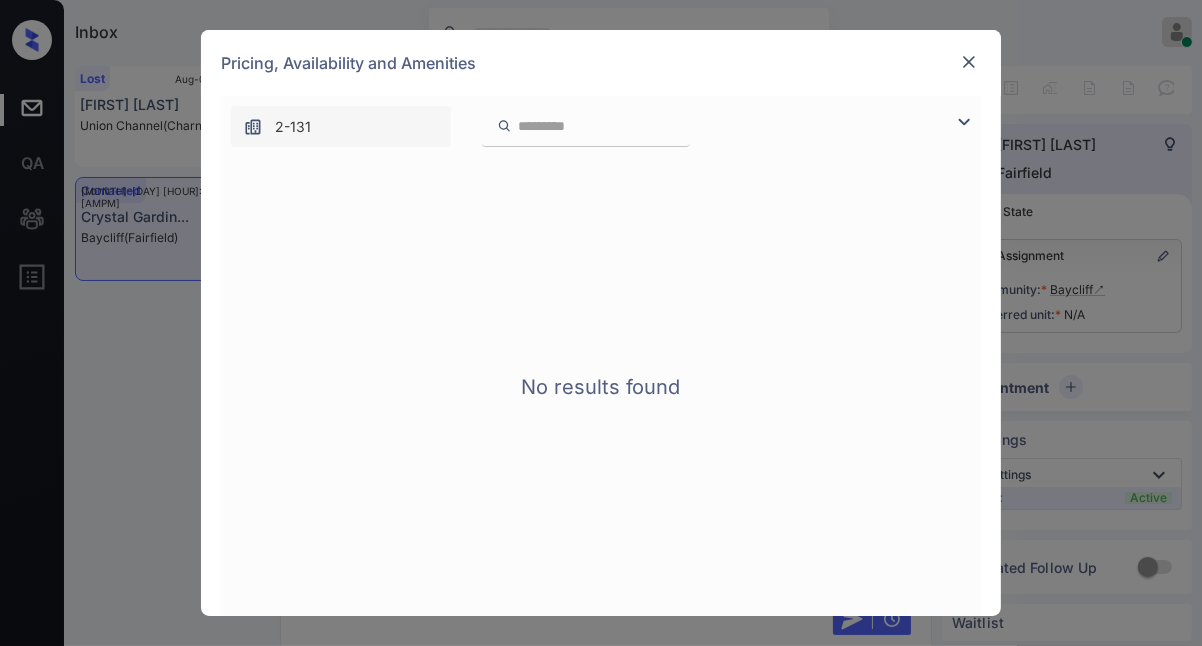 click at bounding box center [969, 62] 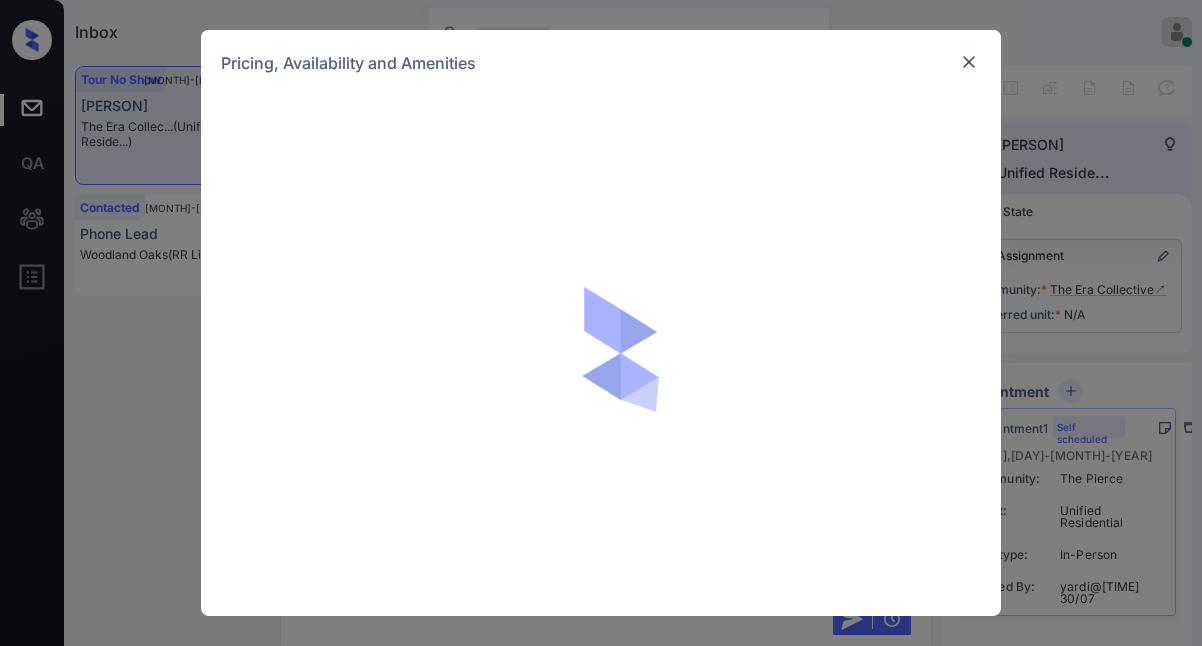 scroll, scrollTop: 0, scrollLeft: 0, axis: both 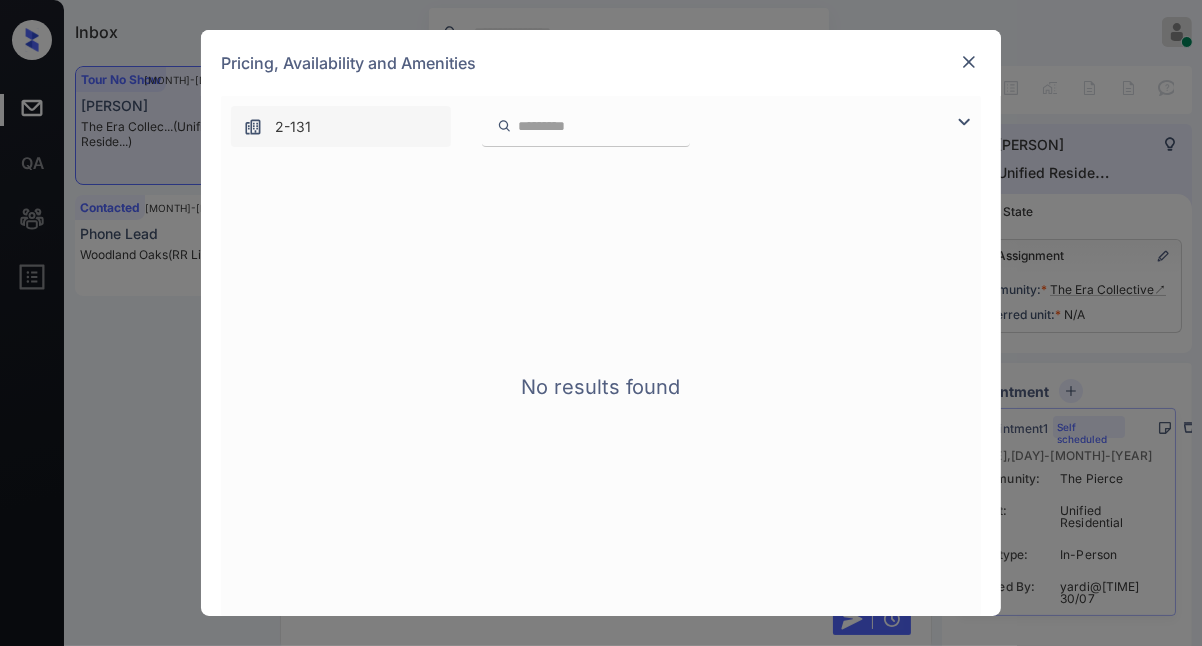 click at bounding box center [969, 62] 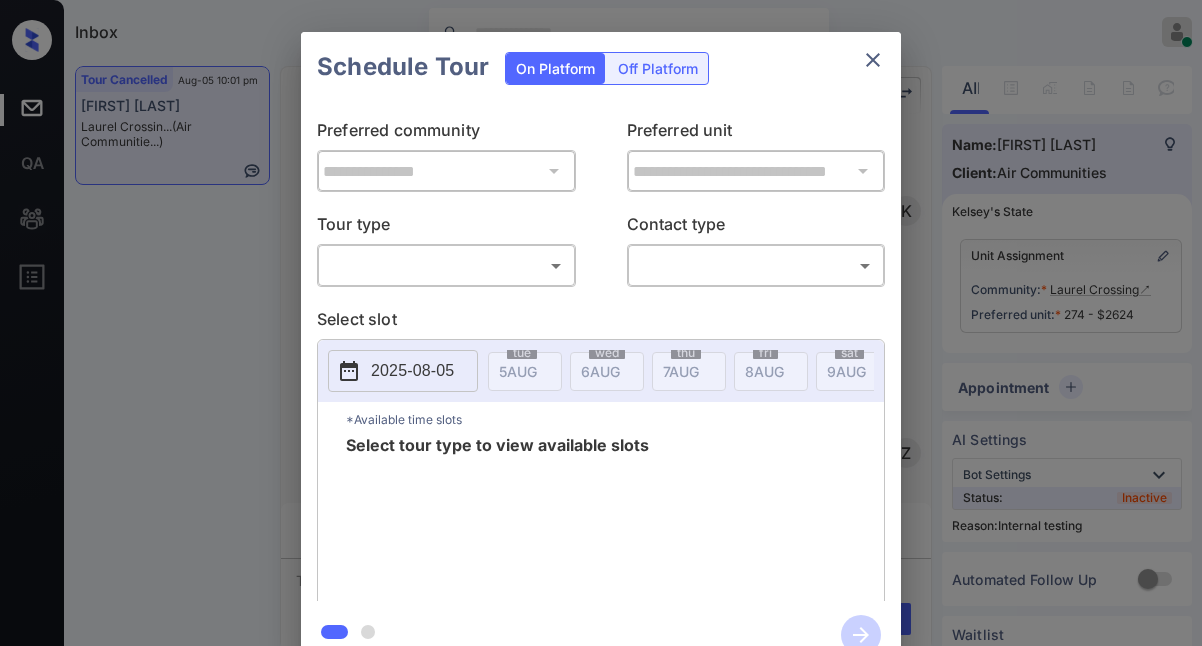 scroll, scrollTop: 0, scrollLeft: 0, axis: both 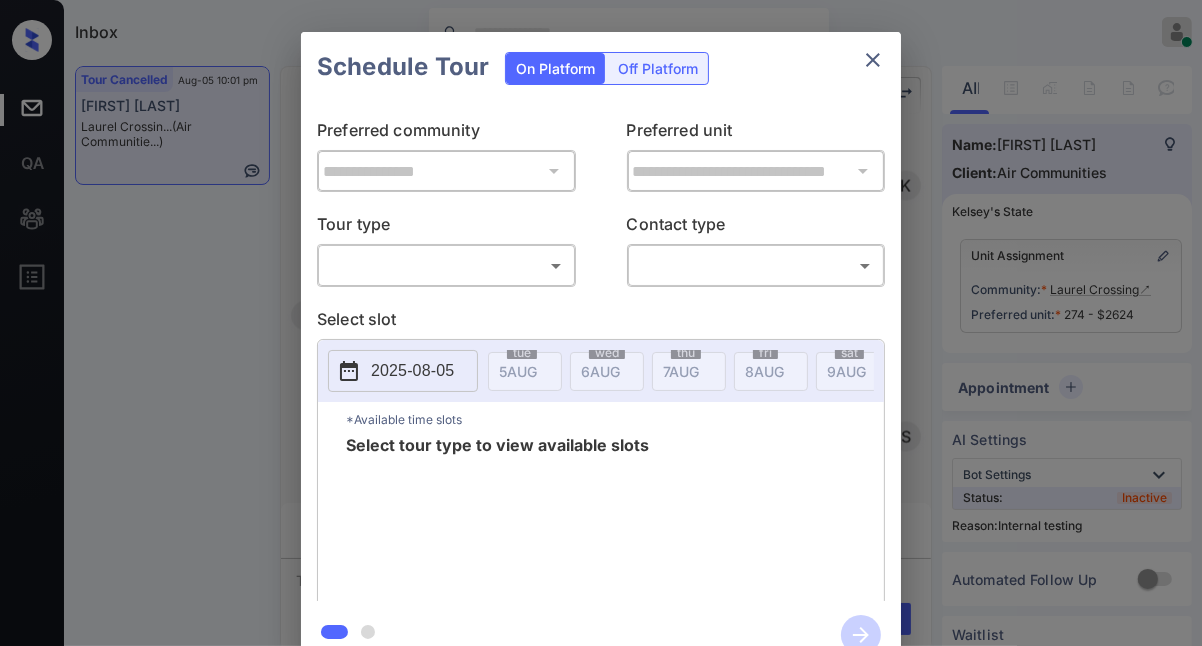 click on "Inbox Jezcil Usanastre Online Set yourself offline Set yourself on break Profile Switch to dark mode Sign out Tour Cancelled Aug-05 10:01 pm Khanh Pham Laurel Crossin... (Air Communitie...) Tour Cancelled Lost Lead Sentiment: Angry Upon sliding the acknowledgement: Lead will move to lost stage. * SMS and call option will be set to opt out. AFM will be turned off for the lead. Kelsey New Message Kelsey Notes Note: https://conversation.getzuma.com/6892750def7966dd5a71c6db - Paste this link into your browser to view Kelsey’s conversation with the prospect Aug 05, 2025 02:18 pm Sync'd w entrata K New Message Zuma Lead transferred to leasing agent: kelsey Aug 05, 2025 02:18 pm Z New Message Kelsey Due to the activation of disableLeadTransfer feature flag, Kelsey will no longer transfer ownership of this CRM guest card Aug 05, 2025 02:18 pm K New Message Agent Aug 05, 2025 02:18 pm A New Message Agent Aug 05, 2025 02:18 pm A" at bounding box center (601, 323) 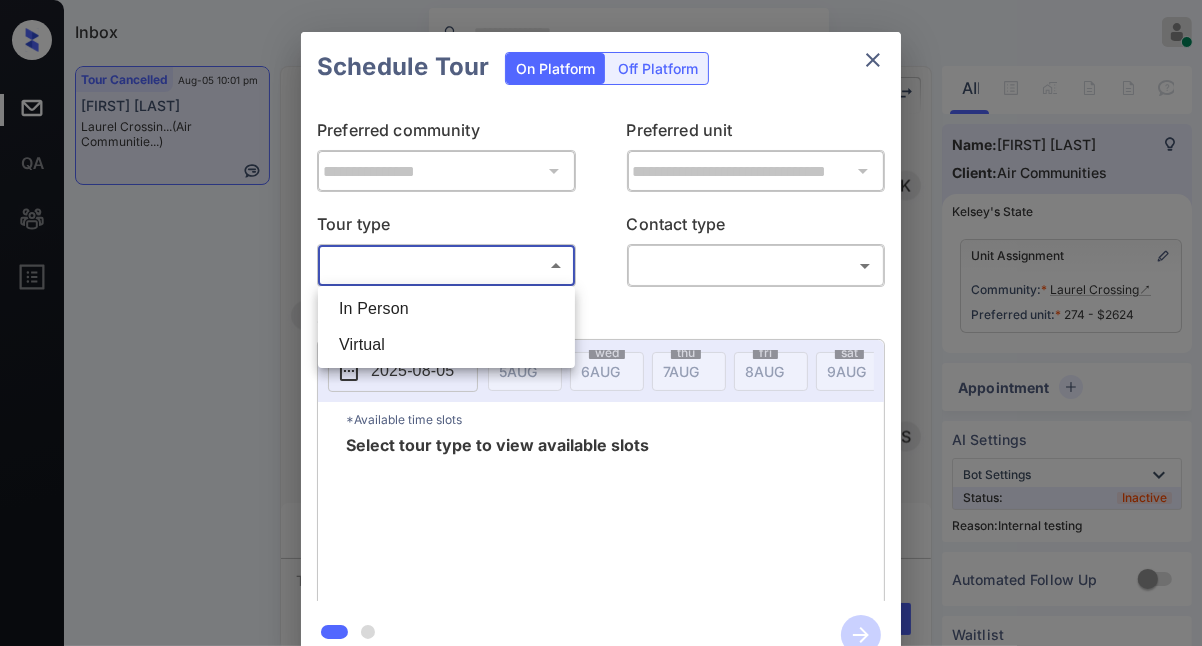 click on "In Person" at bounding box center (446, 309) 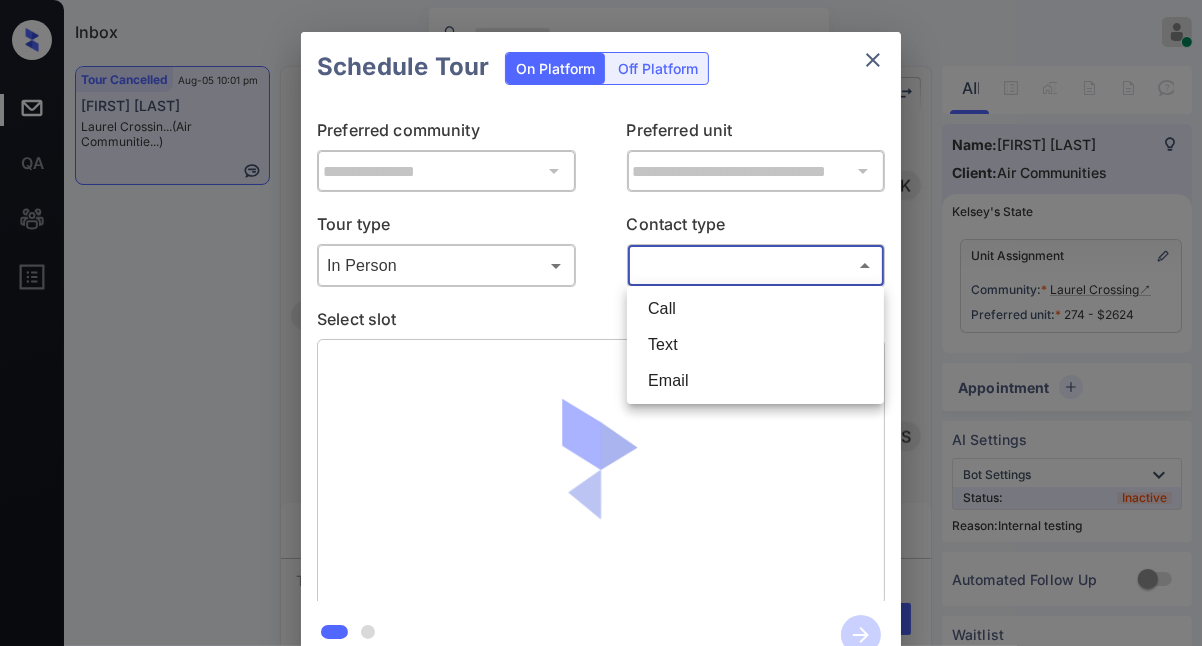 click on "Inbox Jezcil Usanastre Online Set yourself offline Set yourself on break Profile Switch to dark mode Sign out Tour Cancelled Aug-05 10:01 pm Khanh Pham Laurel Crossin... (Air Communitie...) Tour Cancelled Lost Lead Sentiment: Angry Upon sliding the acknowledgement: Lead will move to lost stage. * SMS and call option will be set to opt out. AFM will be turned off for the lead. Kelsey New Message Kelsey Notes Note: https://conversation.getzuma.com/6892750def7966dd5a71c6db - Paste this link into your browser to view Kelsey’s conversation with the prospect Aug 05, 2025 02:18 pm Sync'd w entrata K New Message Zuma Lead transferred to leasing agent: kelsey Aug 05, 2025 02:18 pm Z New Message Kelsey Due to the activation of disableLeadTransfer feature flag, Kelsey will no longer transfer ownership of this CRM guest card Aug 05, 2025 02:18 pm K New Message Agent Aug 05, 2025 02:18 pm A New Message Agent Aug 05, 2025 02:18 pm A" at bounding box center [601, 323] 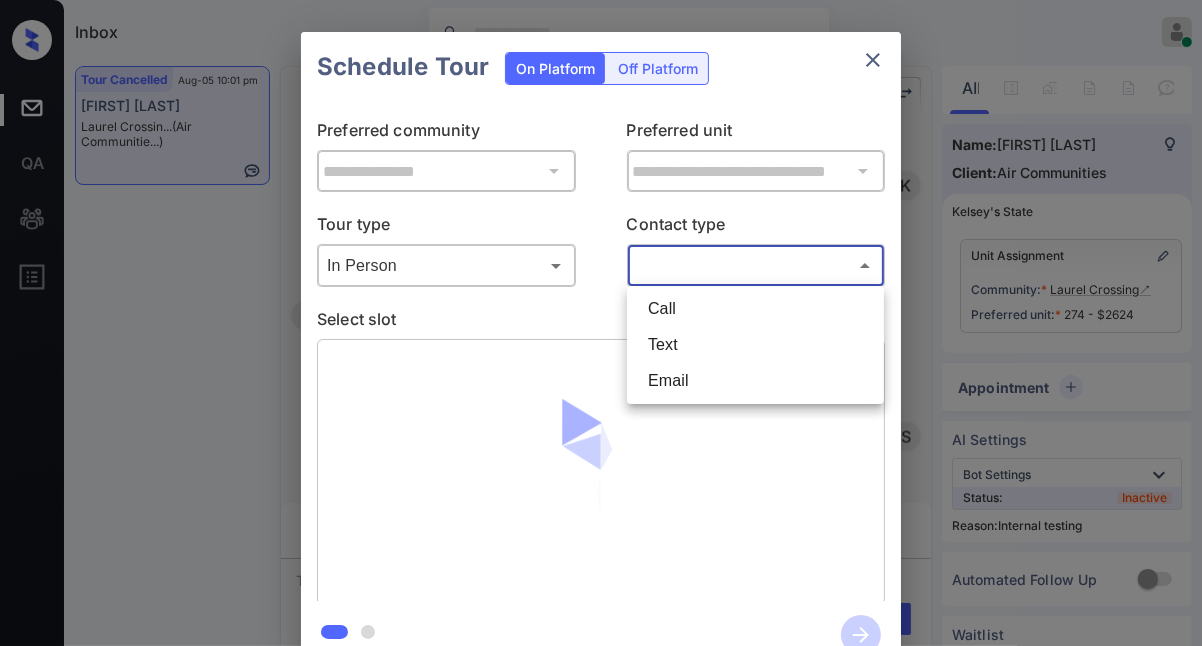 click on "Text" at bounding box center (755, 345) 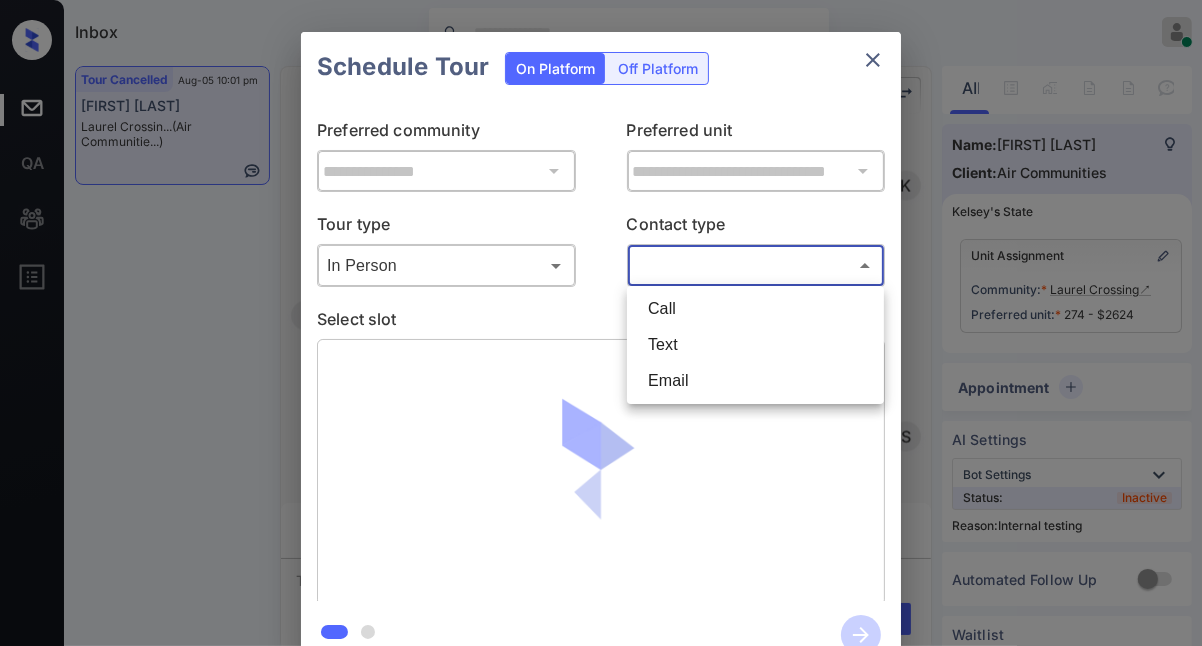 type on "****" 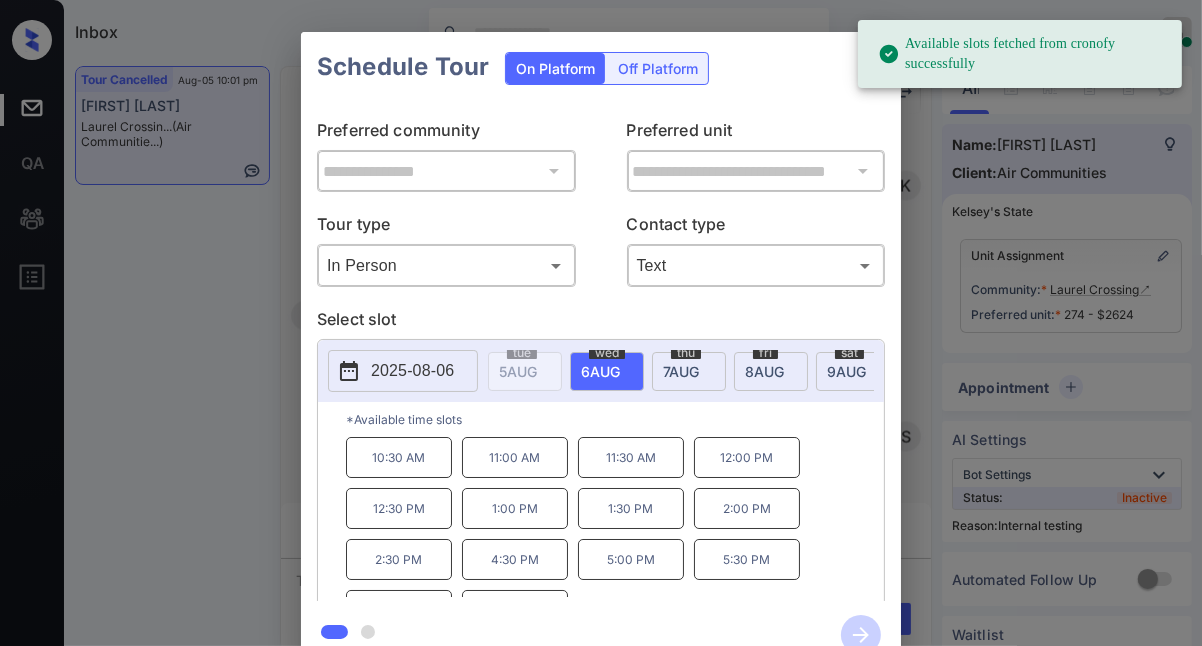 click on "**********" at bounding box center [601, 350] 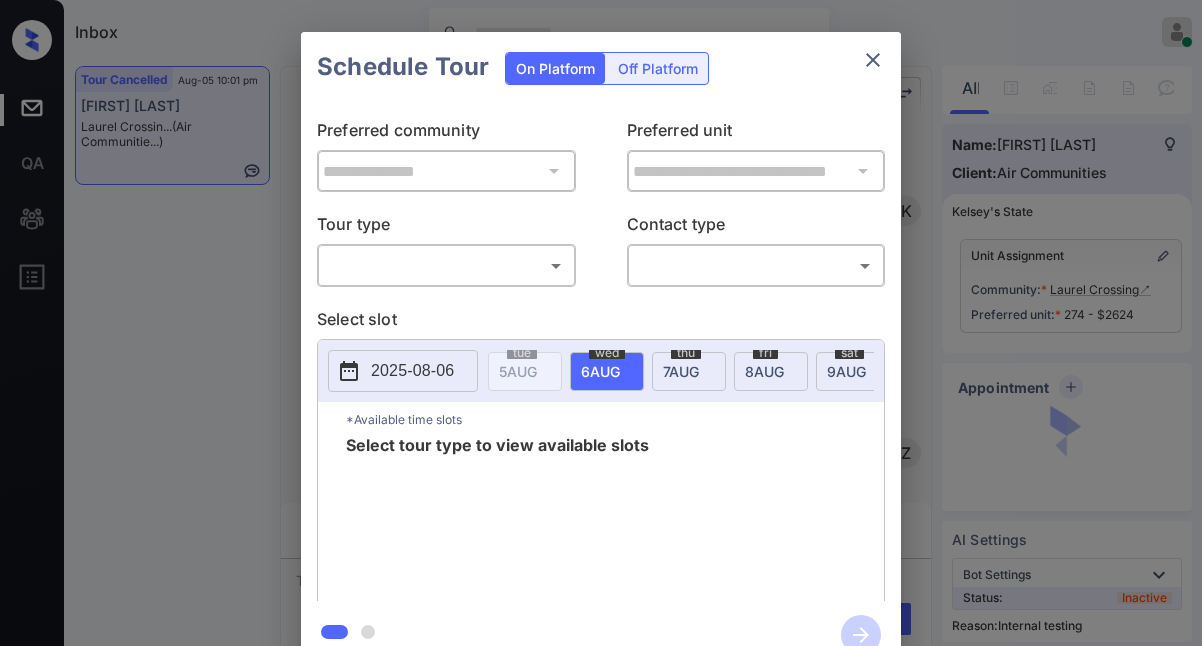 scroll, scrollTop: 0, scrollLeft: 0, axis: both 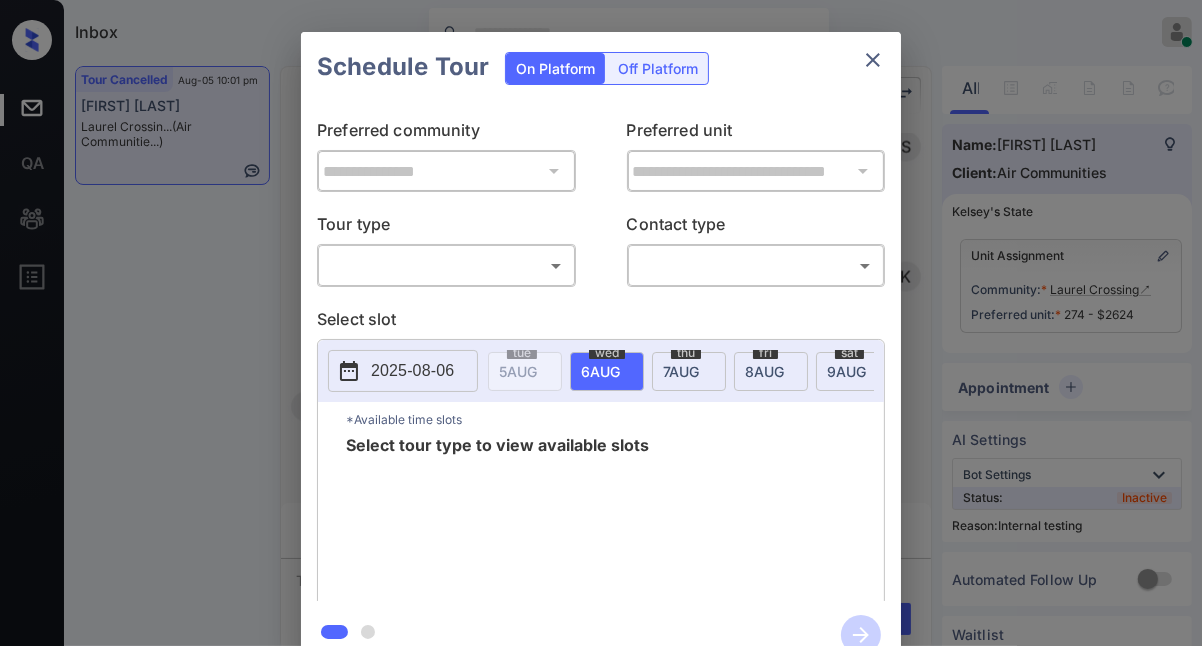 click on "Inbox Jezcil Usanastre Online Set yourself offline Set yourself on break Profile Switch to dark mode Sign out Tour Cancelled Aug-05 10:01 pm [FIRST] [LAST] Laurel Crossin... (Air Communitie...) Tour Cancelled Lost Lead Sentiment: Angry Upon sliding the acknowledgement: Lead will move to lost stage. * ​ SMS and call option will be set to opt out. AFM will be turned off for the lead. Kelsey New Message Kelsey Notes Note: - Paste this link into your browser to view Kelsey’s conversation with the prospect Aug 05, 2025 02:18 pm Sync'd w entrata K New Message Zuma Lead transferred to leasing agent: kelsey Aug 05, 2025 02:18 pm Z New Message Kelsey Due to the activation of disableLeadTransfer feature flag, Kelsey will no longer transfer ownership of this CRM guest card Aug 05, 2025 02:18 pm K New Message Agent Aug 05, 2025 02:18 pm A New Message Agent Aug 05, 2025 02:18 pm A" at bounding box center [601, 323] 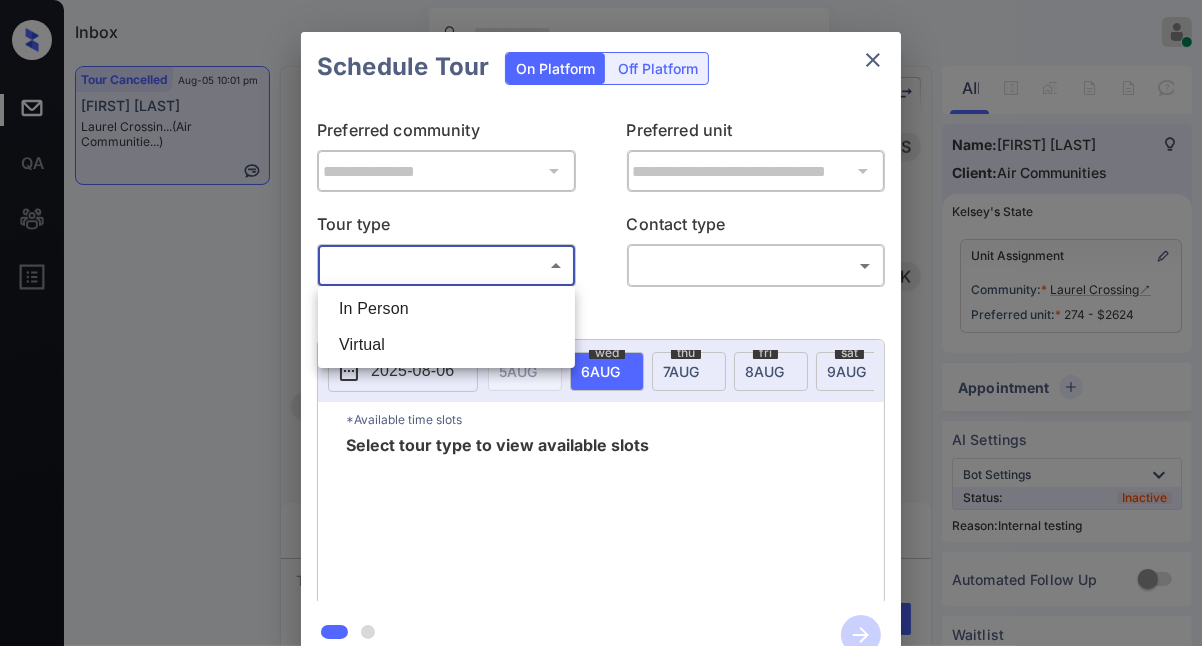 click on "In Person" at bounding box center [446, 309] 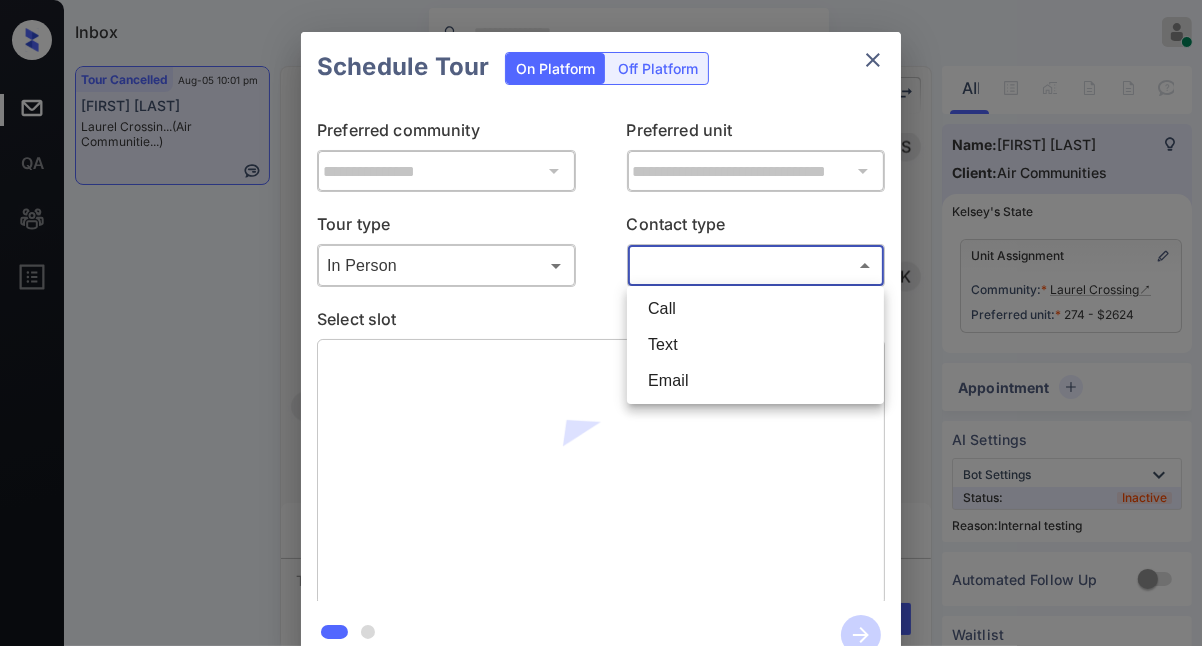click on "Inbox Jezcil  Usanastre Online Set yourself   offline Set yourself   on break Profile Switch to  dark  mode Sign out Tour Cancelled Aug-05 10:01 pm   Khanh Pham Laurel Crossin...  (Air Communitie...) Tour Cancelled Lost Lead Sentiment: Angry Upon sliding the acknowledgement:  Lead will move to lost stage. * ​ SMS and call option will be set to opt out. AFM will be turned off for the lead. Kelsey New Message Kelsey Notes Note: <a href="https://conversation.getzuma.com/6892750def7966dd5a71c6db">https://conversation.getzuma.com/6892750def7966dd5a71c6db</a> - Paste this link into your browser to view Kelsey’s conversation with the prospect Aug 05, 2025 02:18 pm  Sync'd w  entrata K New Message Zuma Lead transferred to leasing agent: kelsey Aug 05, 2025 02:18 pm Z New Message Kelsey Due to the activation of disableLeadTransfer feature flag, Kelsey will no longer transfer ownership of this CRM guest card Aug 05, 2025 02:18 pm K New Message Agent Aug 05, 2025 02:18 pm A New Message Agent Aug 05, 2025 02:18 pm A" at bounding box center [601, 323] 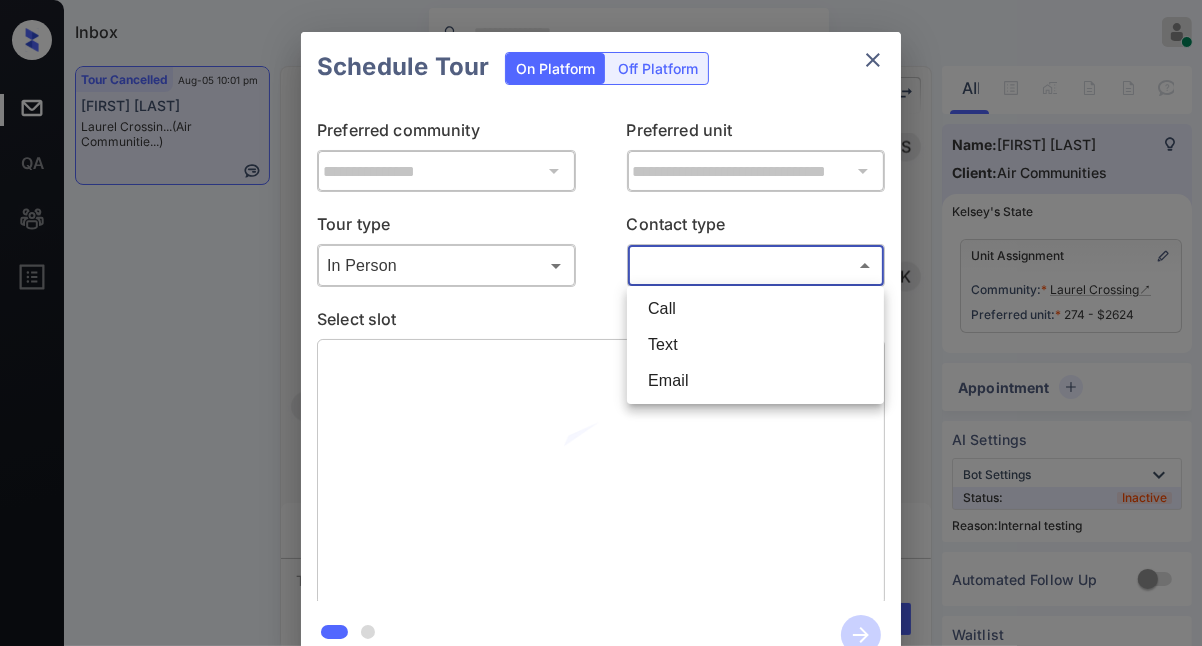 click on "Text" at bounding box center (755, 345) 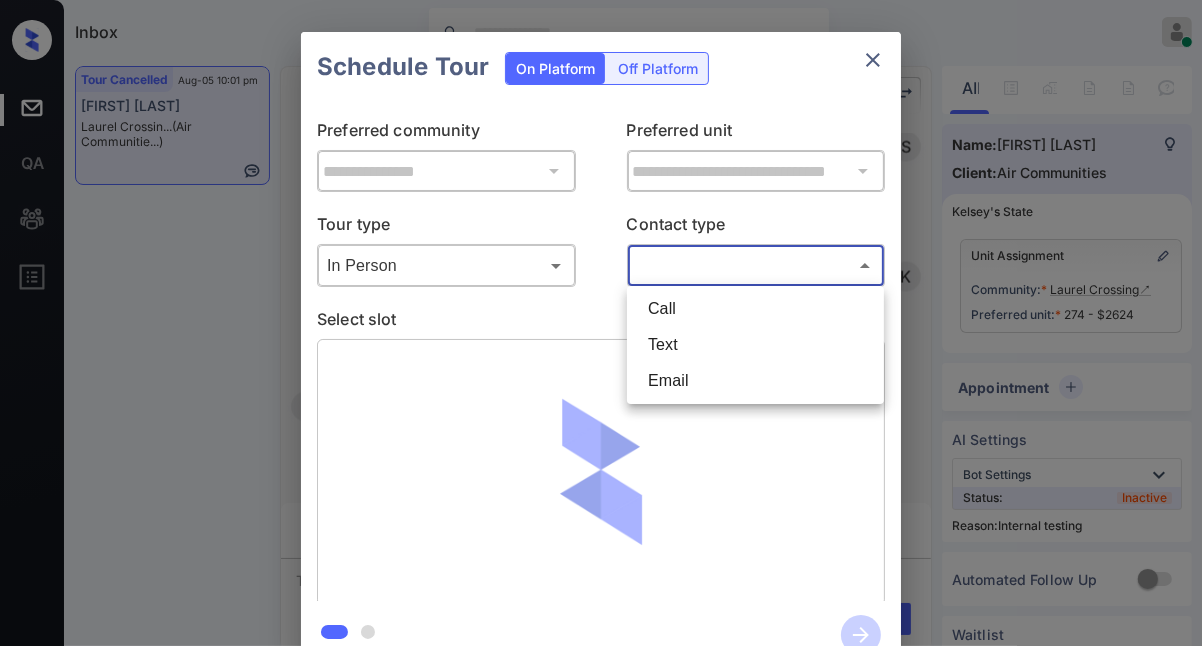type on "****" 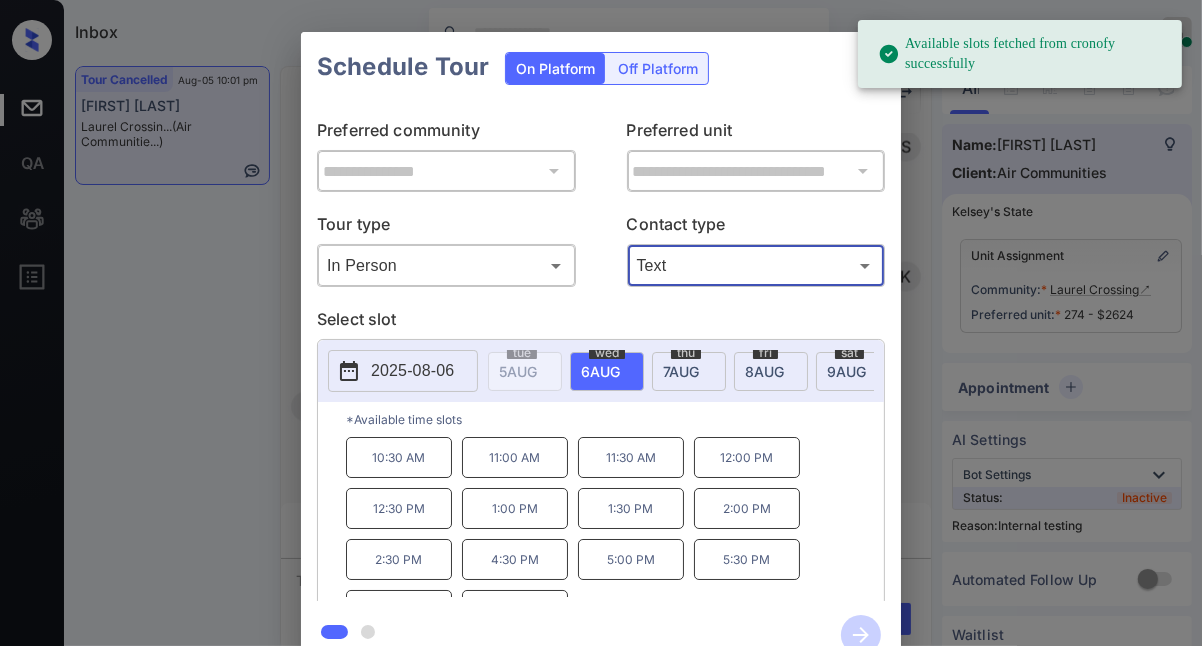 drag, startPoint x: 541, startPoint y: 467, endPoint x: 597, endPoint y: 468, distance: 56.008926 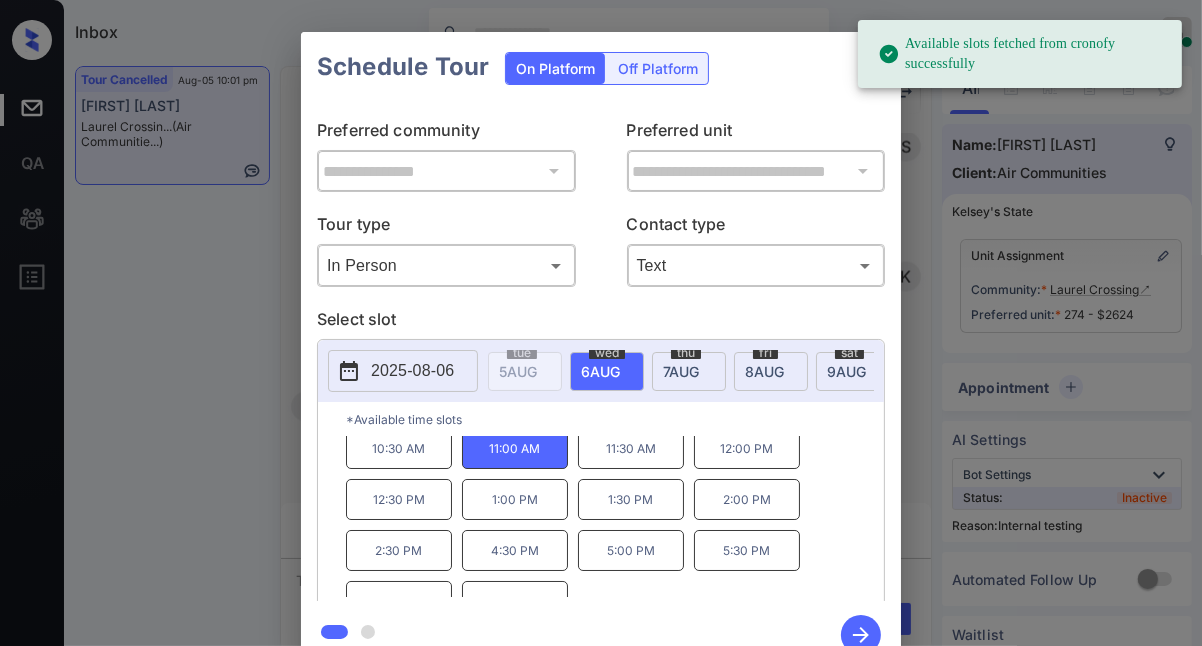 scroll, scrollTop: 0, scrollLeft: 0, axis: both 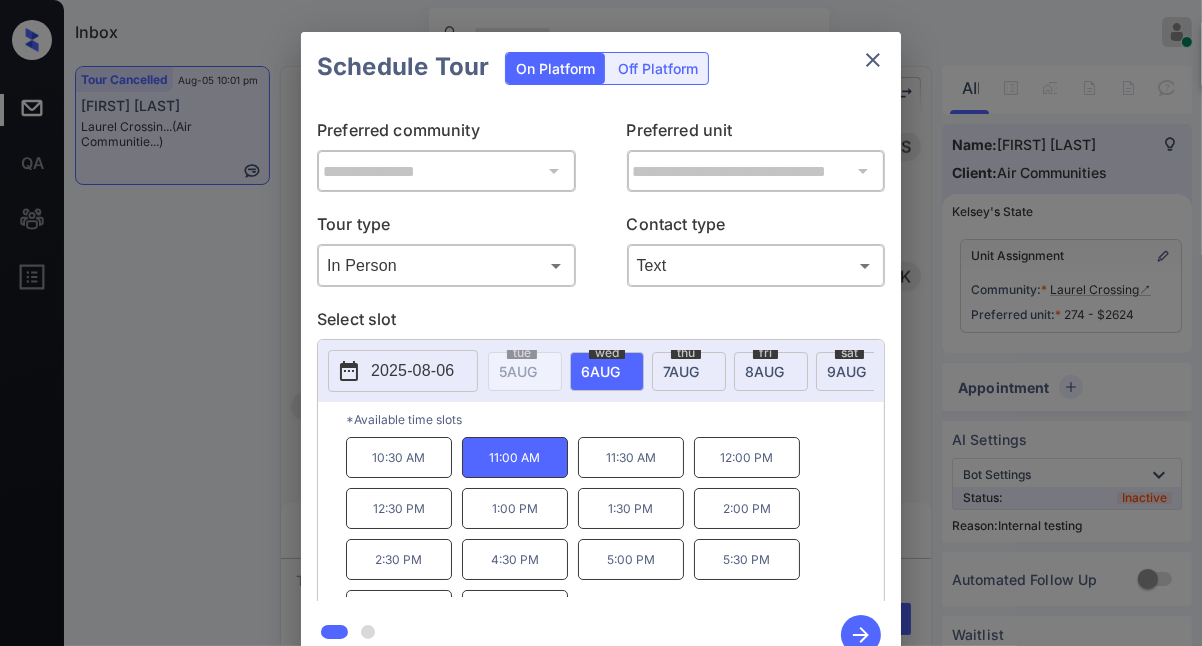 click 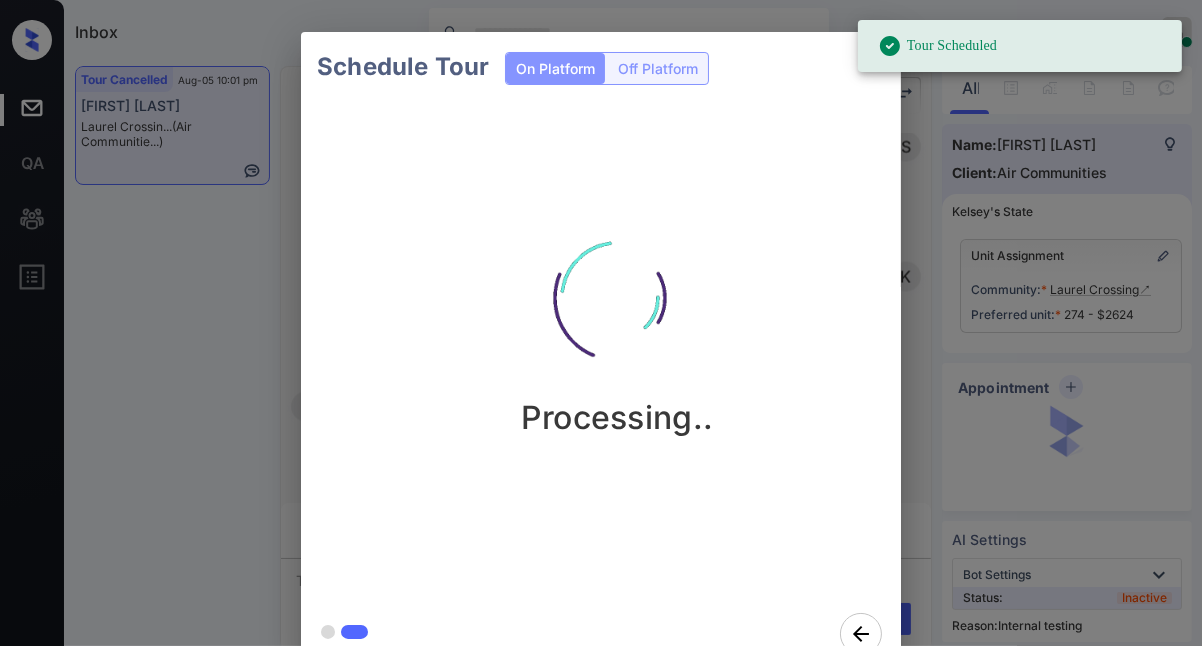 click on "Processing.." at bounding box center [617, 350] 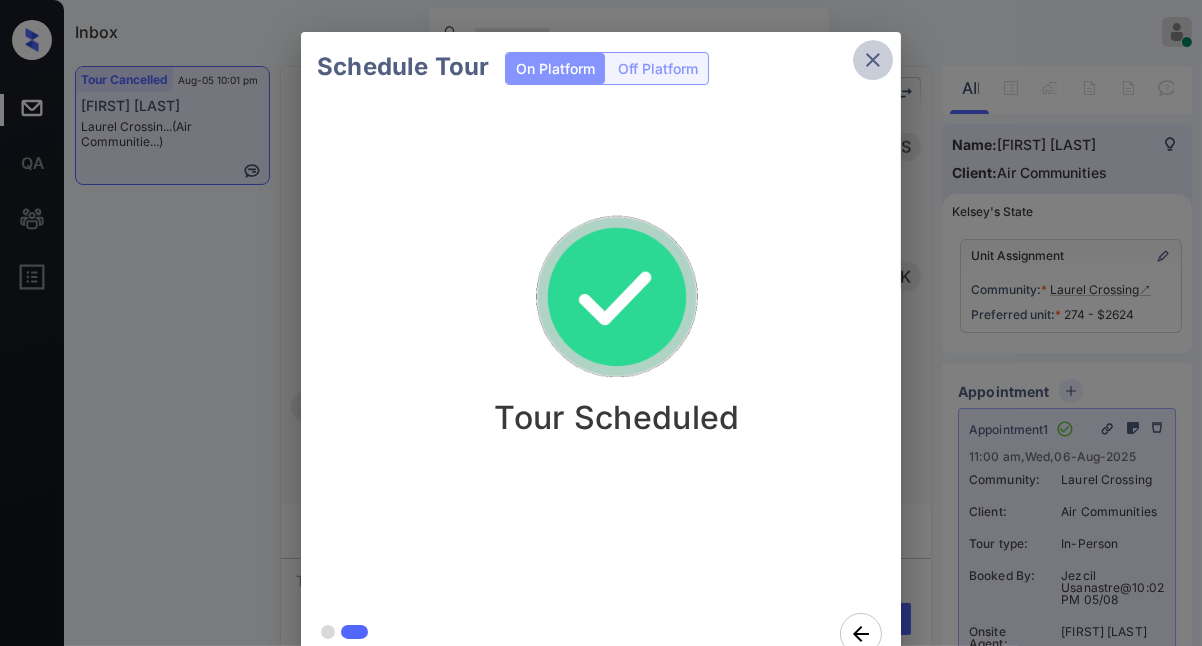 click 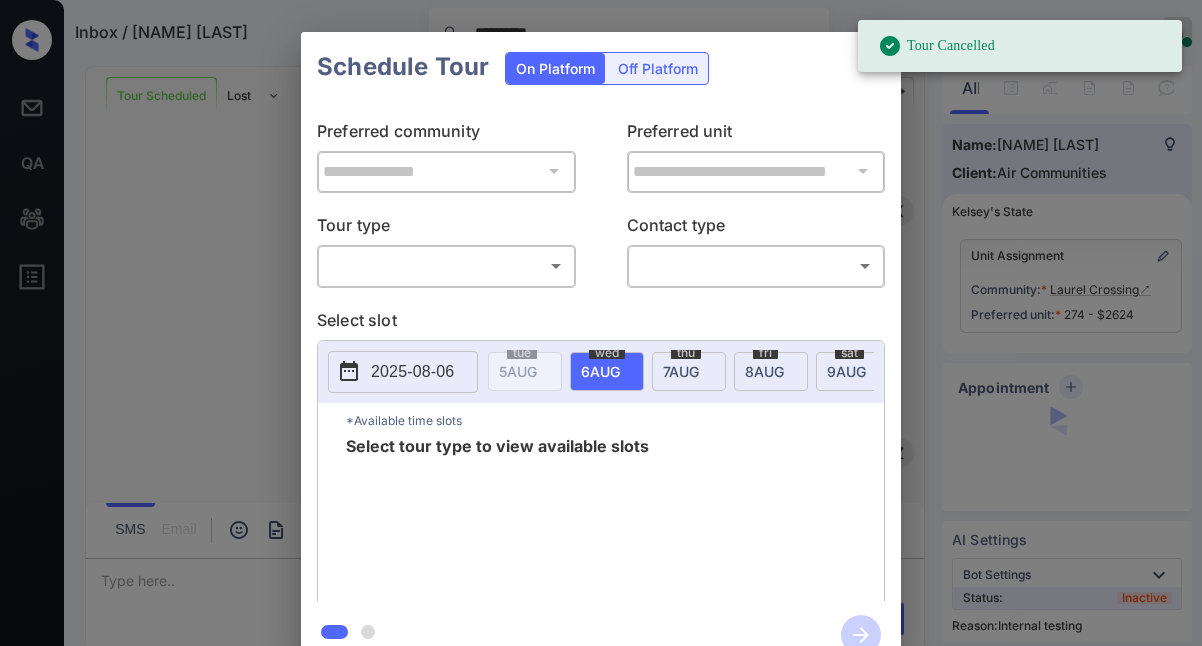 scroll, scrollTop: 0, scrollLeft: 0, axis: both 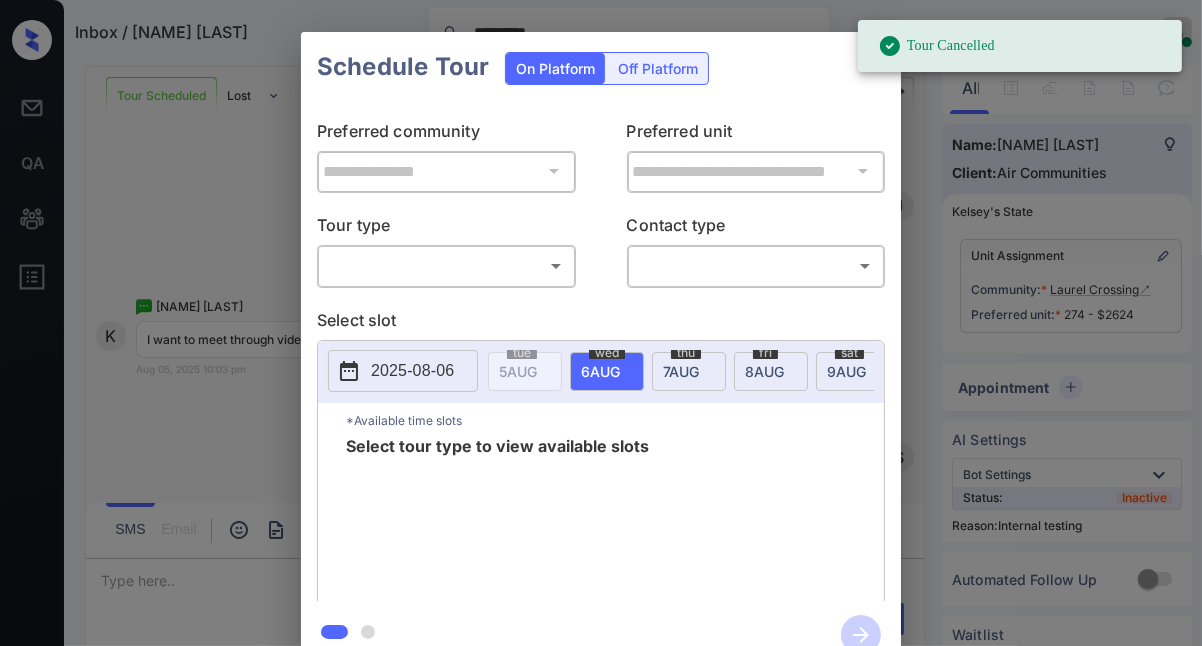 click on "**********" at bounding box center (601, 350) 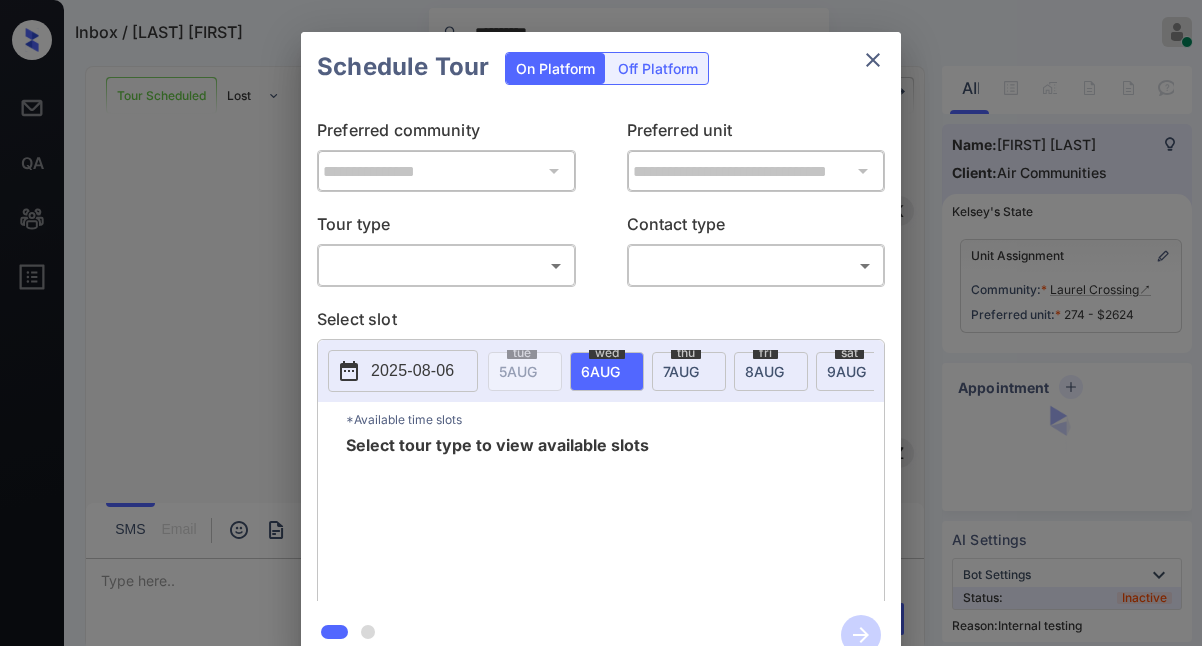 scroll, scrollTop: 0, scrollLeft: 0, axis: both 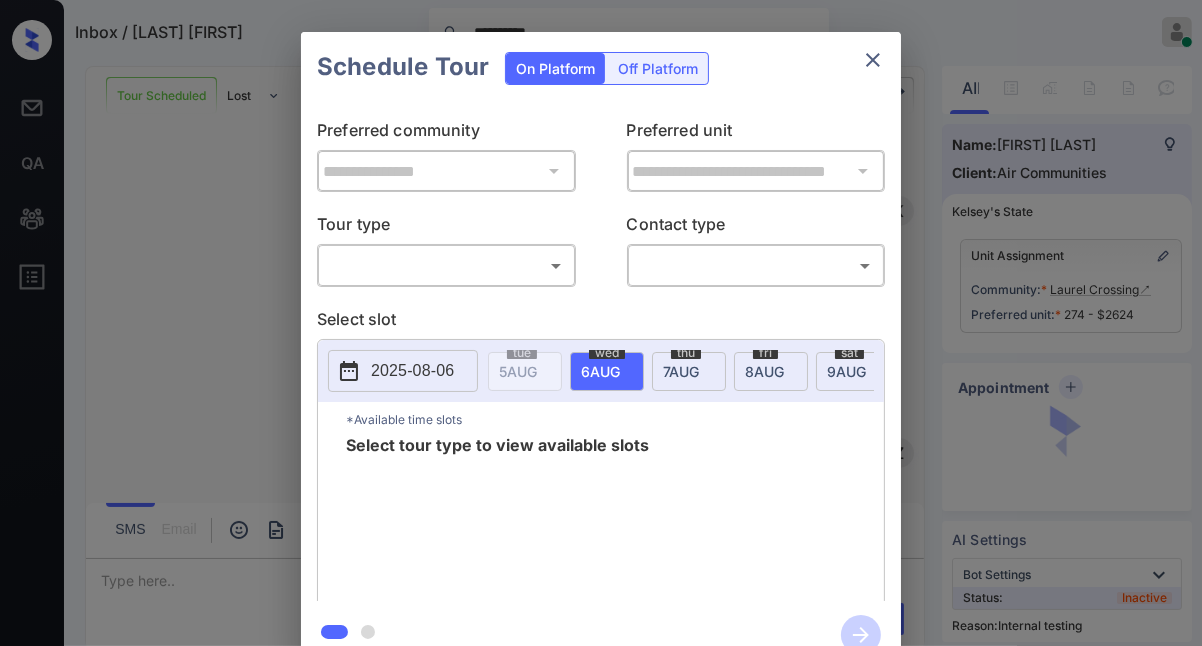 click on "​ ​" at bounding box center [446, 265] 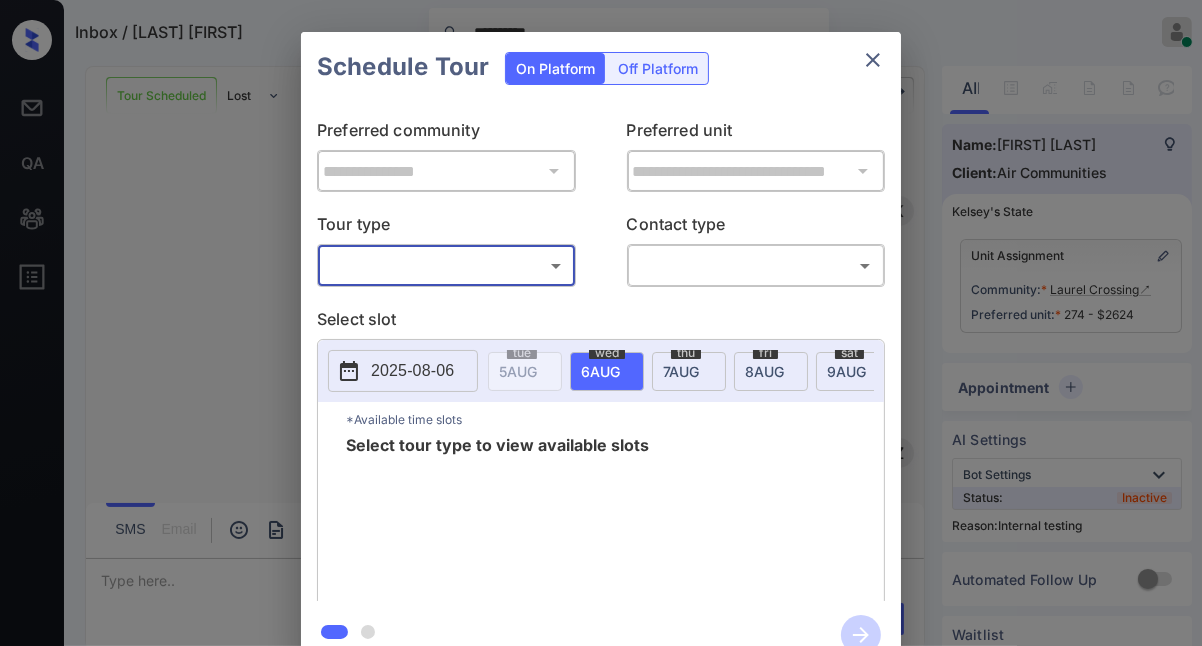 scroll, scrollTop: 18964, scrollLeft: 0, axis: vertical 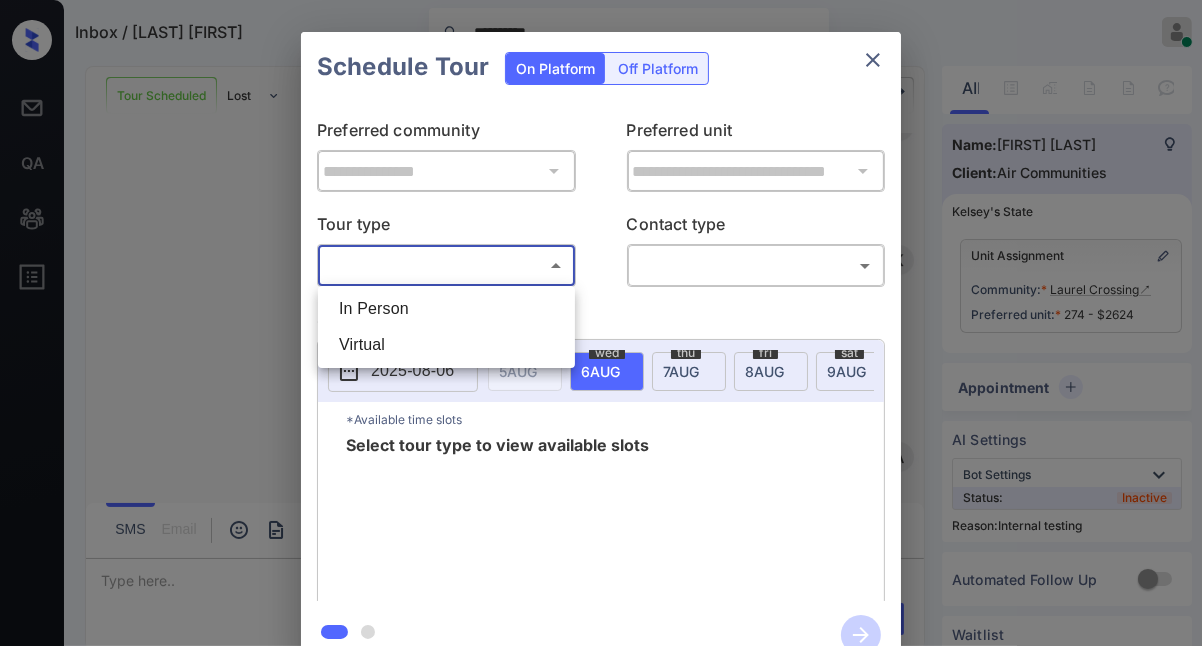 drag, startPoint x: 488, startPoint y: 274, endPoint x: 492, endPoint y: 286, distance: 12.649111 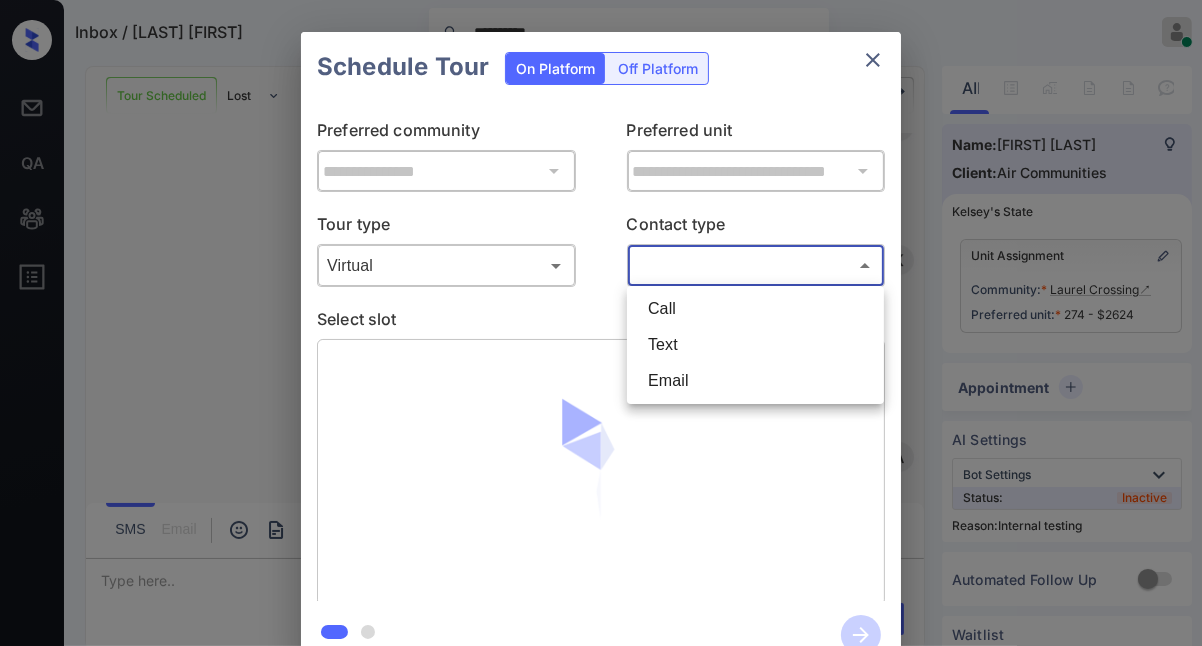 click on "**********" at bounding box center [601, 323] 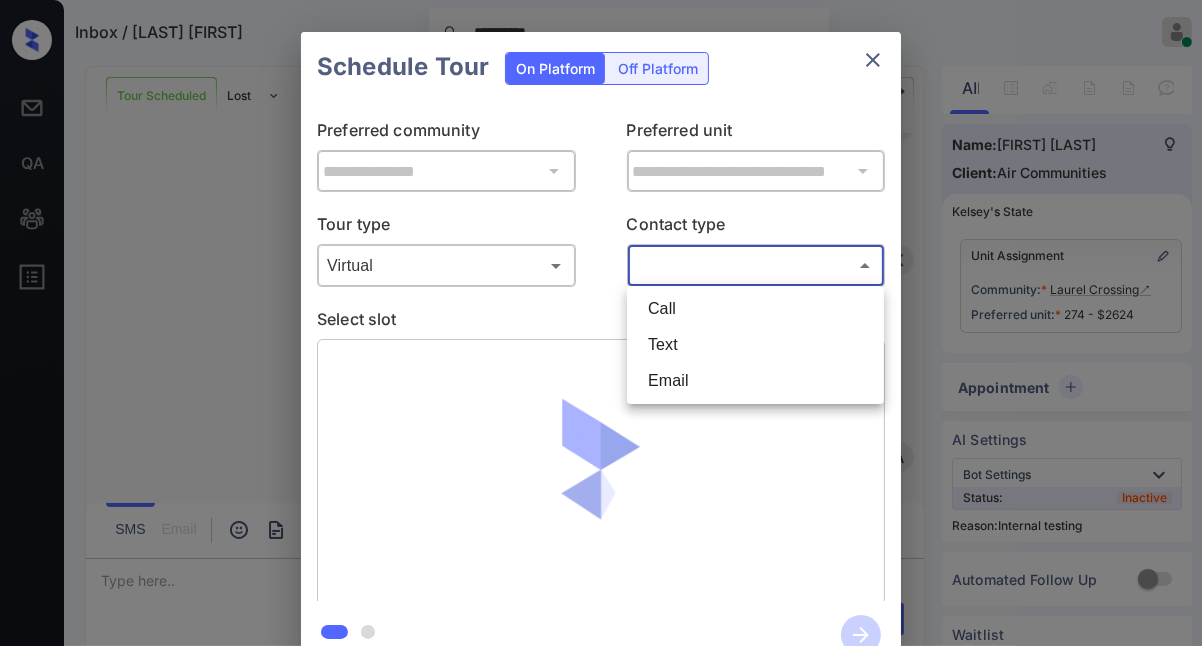 click on "Text" at bounding box center [755, 345] 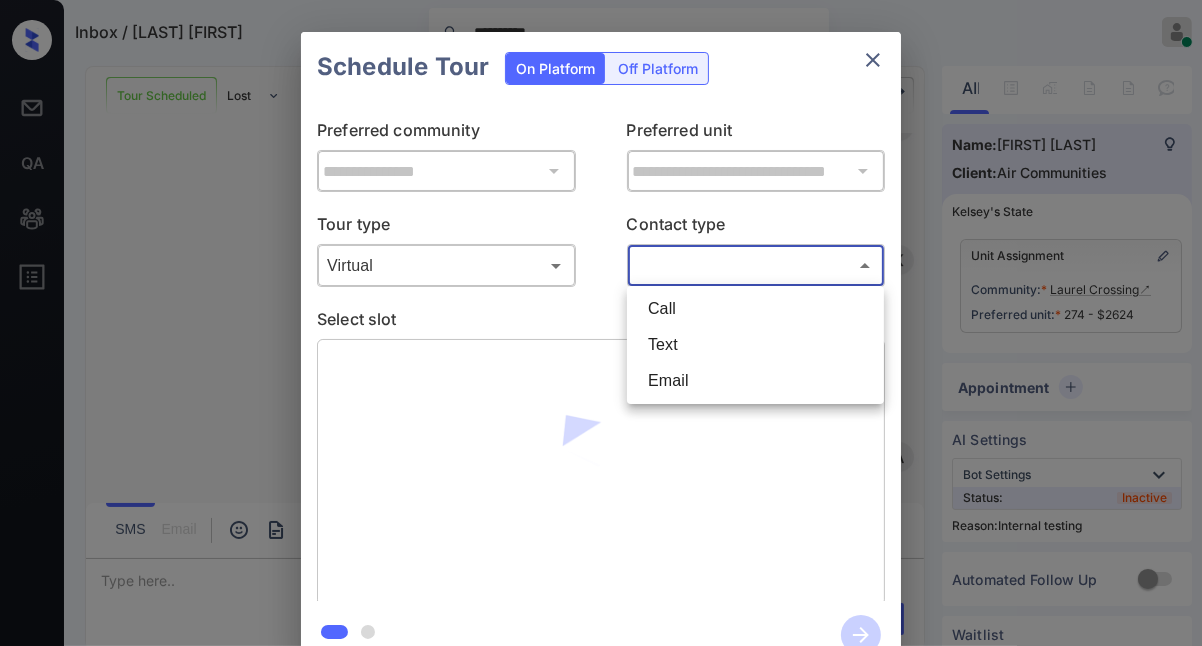 type on "****" 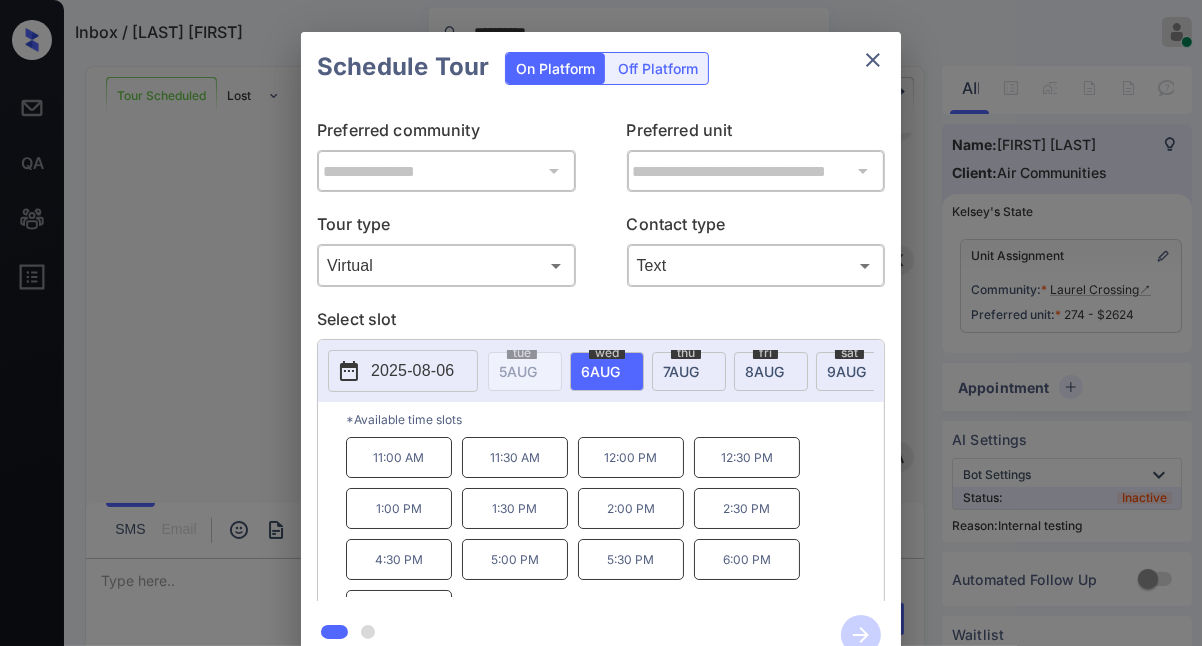 click on "11:00 AM" at bounding box center [399, 457] 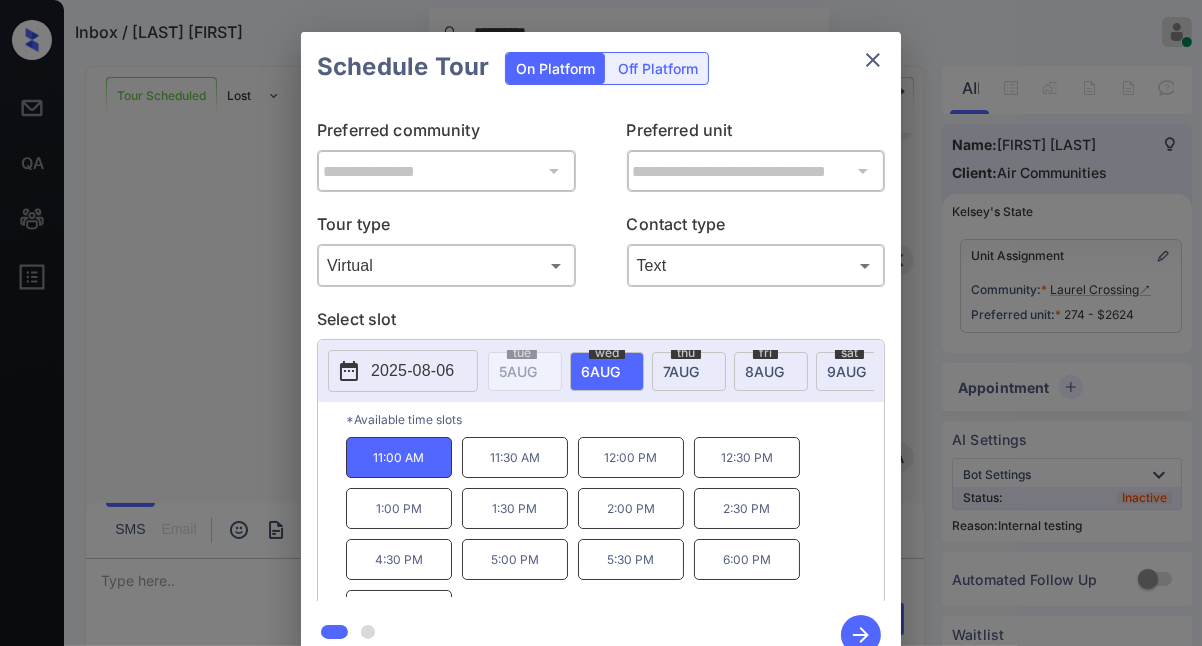 click on "**********" at bounding box center (601, 350) 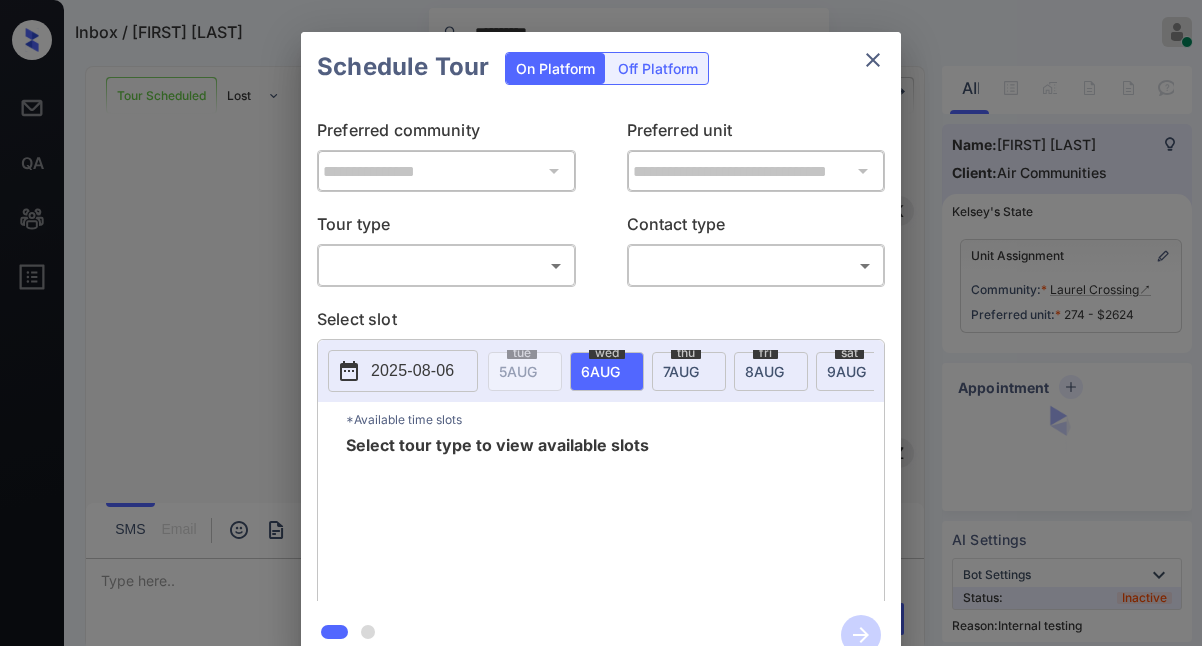 click on "**********" at bounding box center [601, 323] 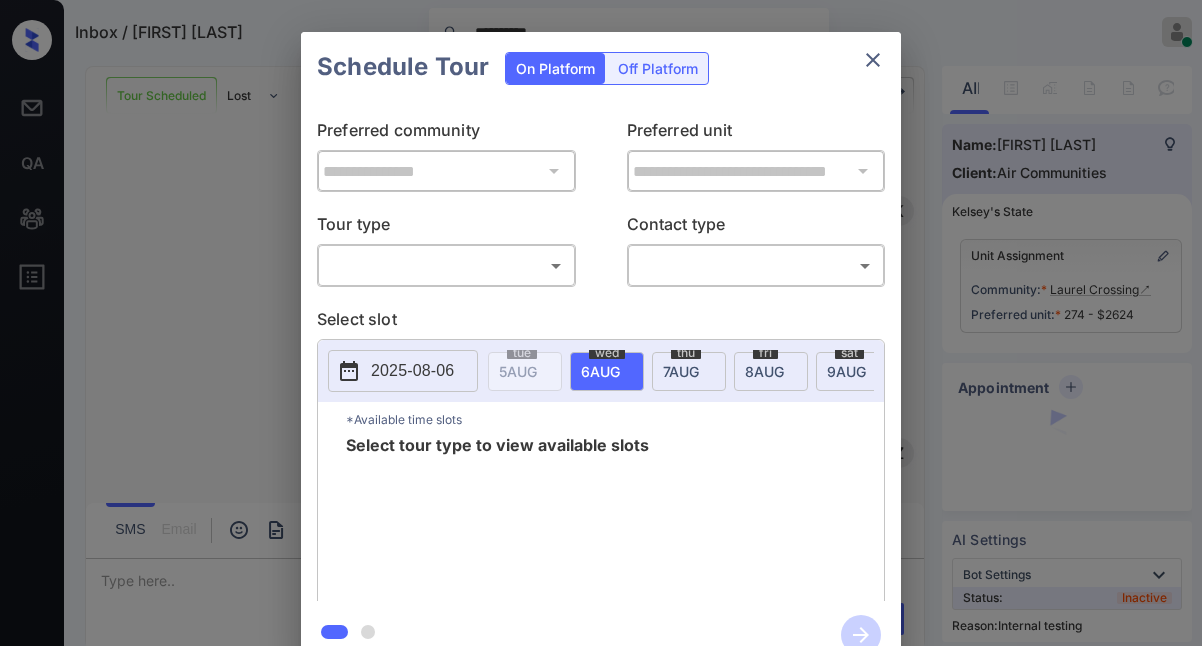 scroll, scrollTop: 0, scrollLeft: 0, axis: both 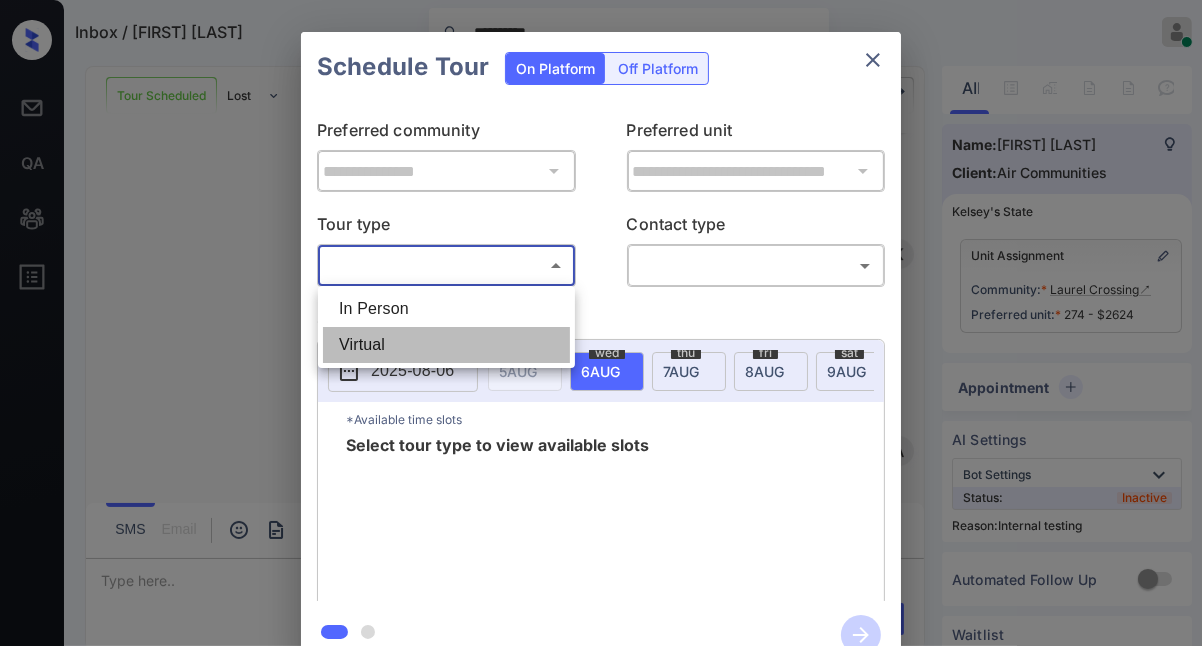 click on "Virtual" at bounding box center (446, 345) 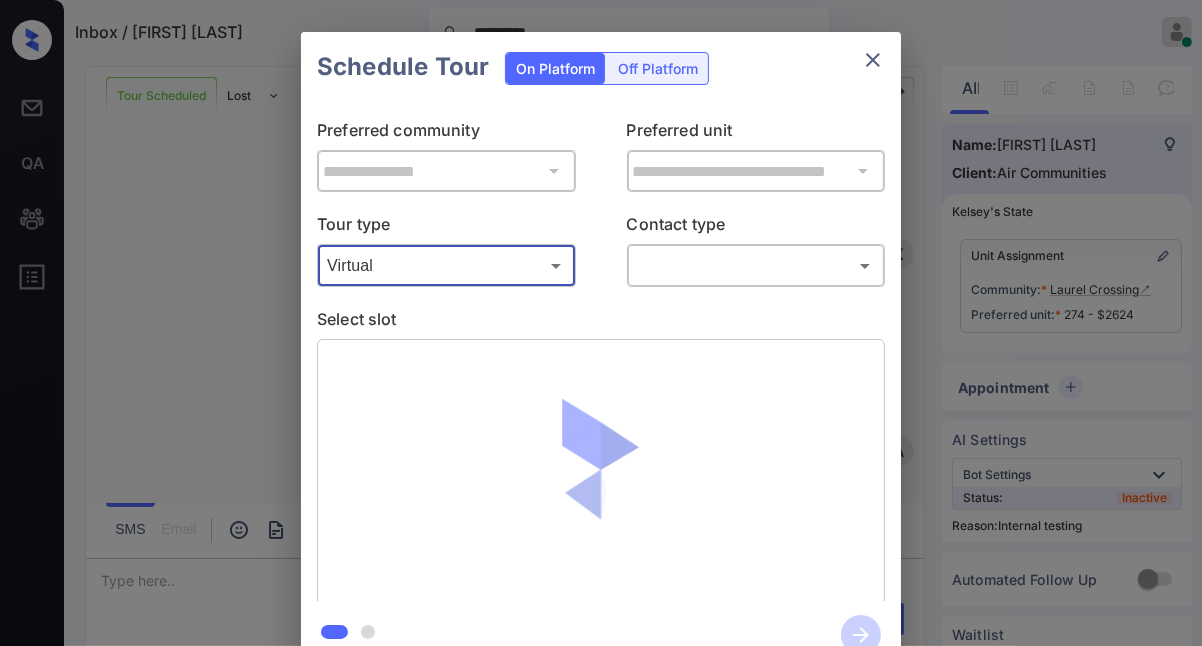 click on "**********" at bounding box center [601, 323] 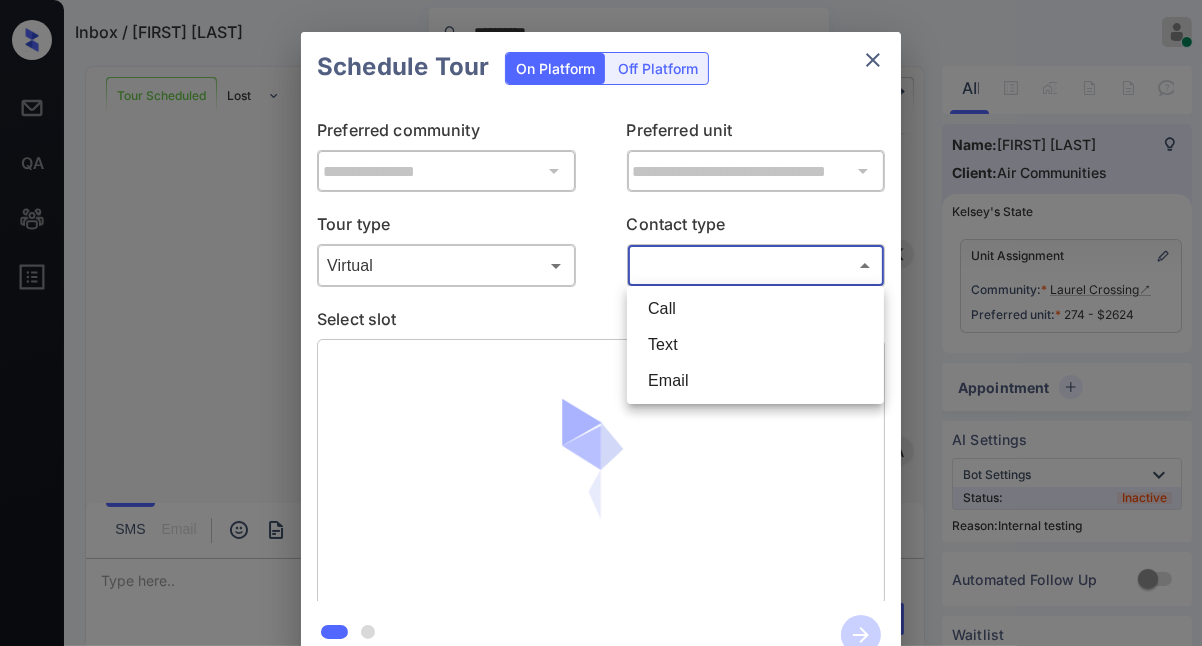 click on "Text" at bounding box center [755, 345] 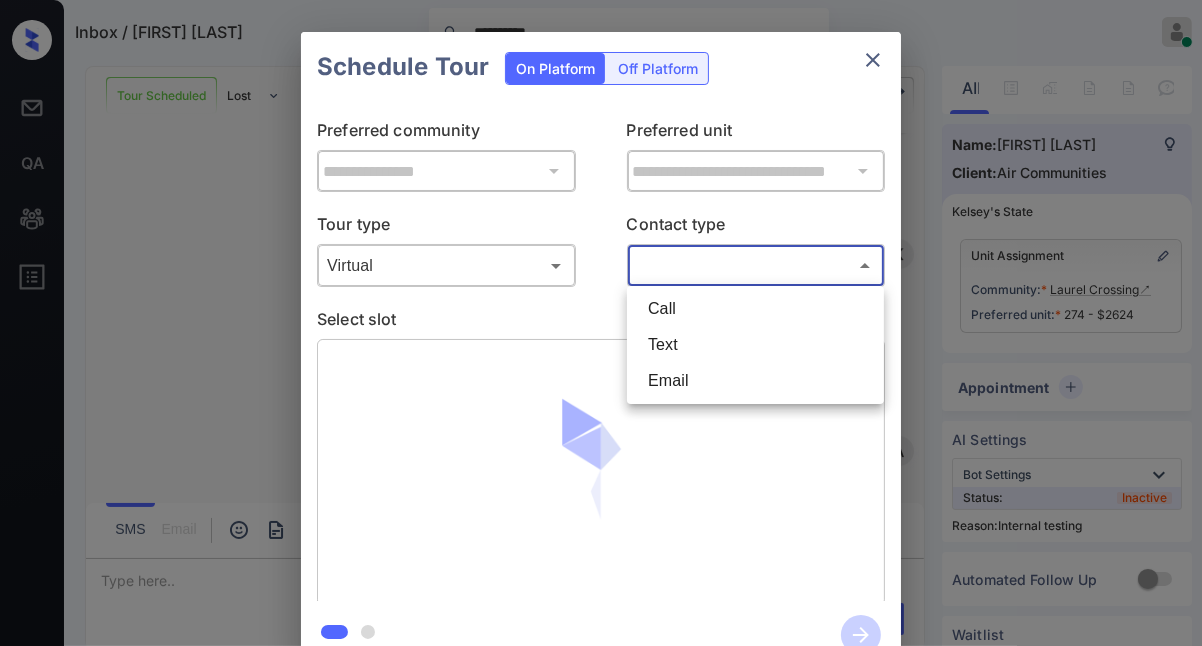 type on "****" 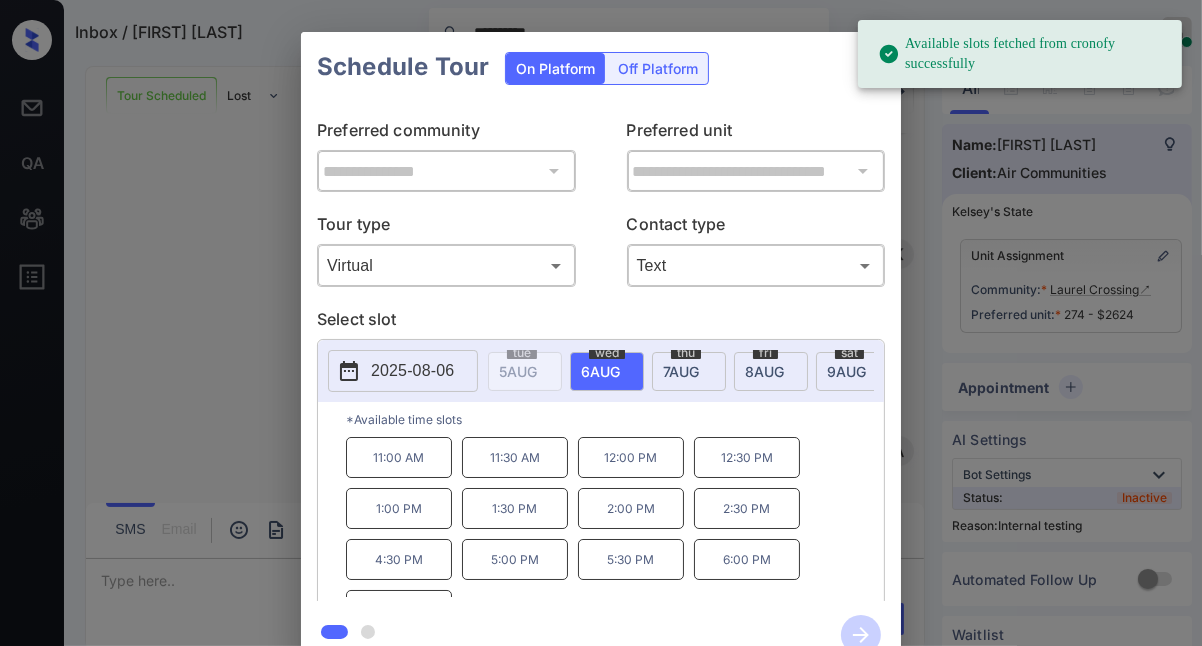 click on "11:00 AM" at bounding box center (399, 457) 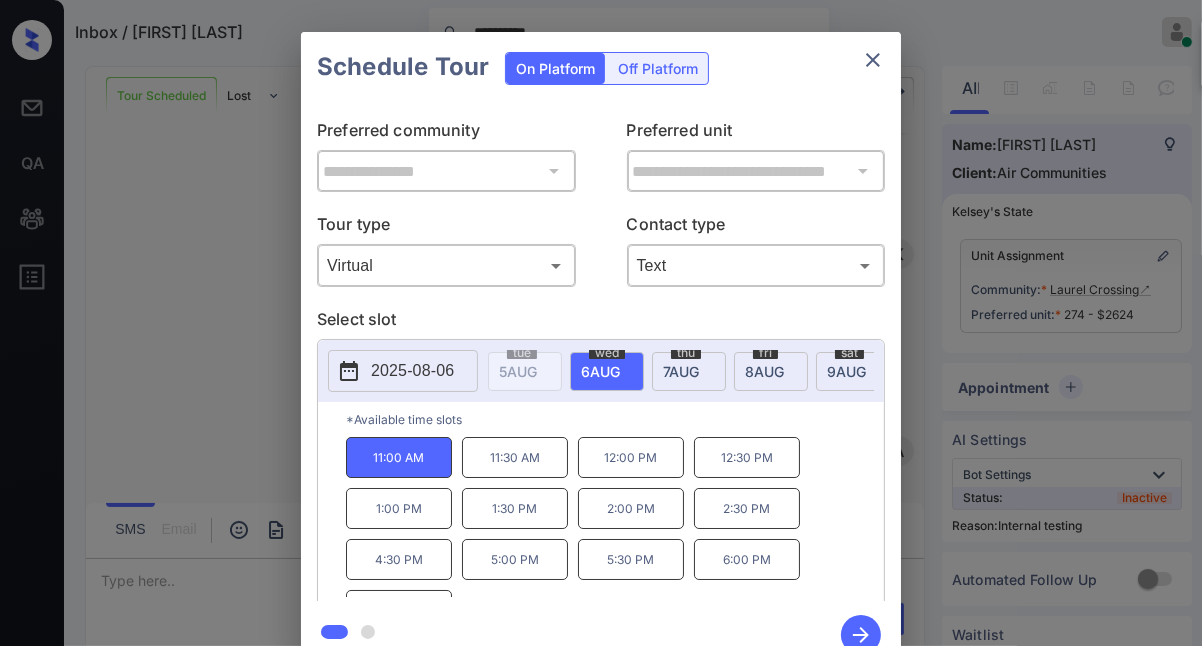 click 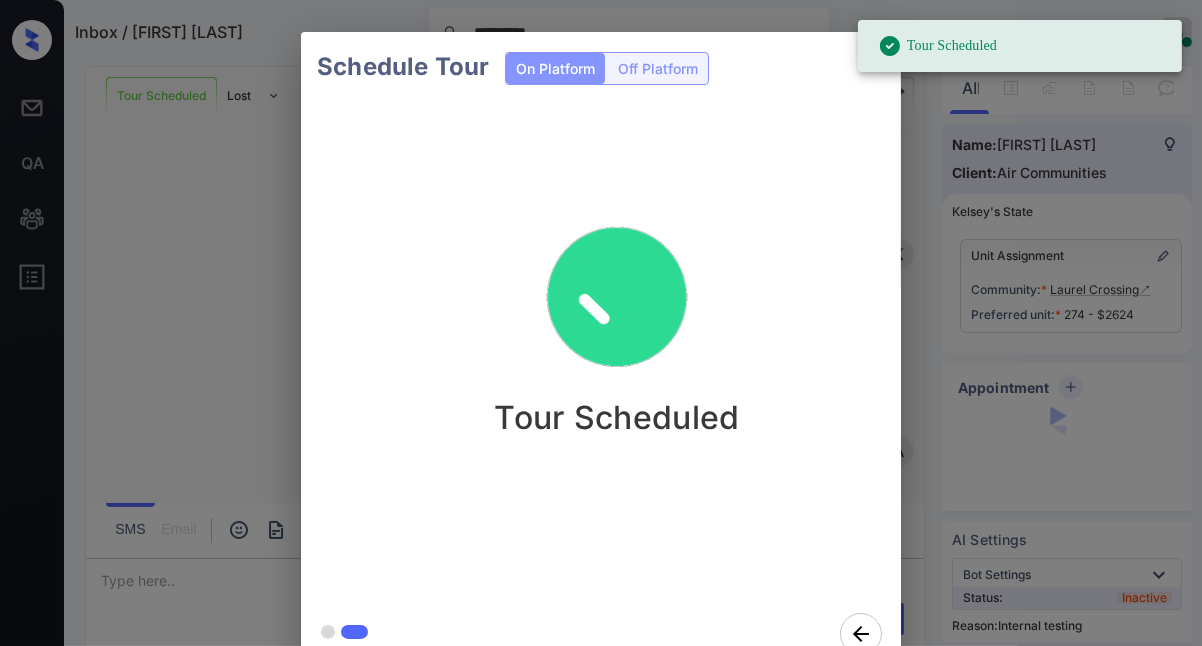 click on "Schedule Tour On Platform Off Platform Tour Scheduled" at bounding box center [601, 350] 